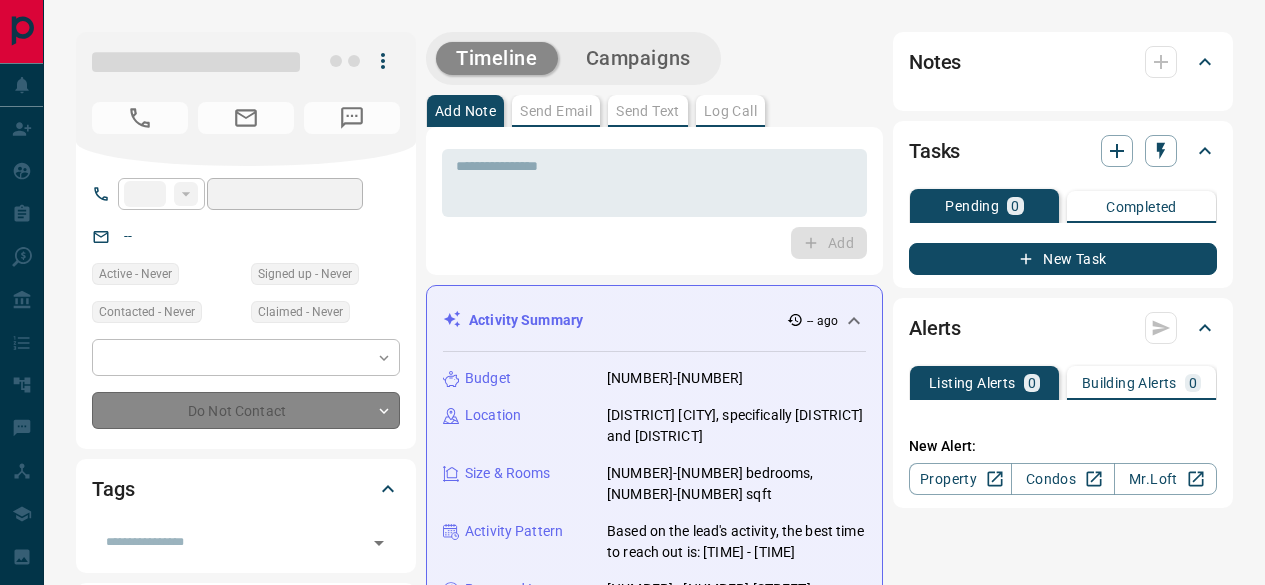 scroll, scrollTop: 0, scrollLeft: 0, axis: both 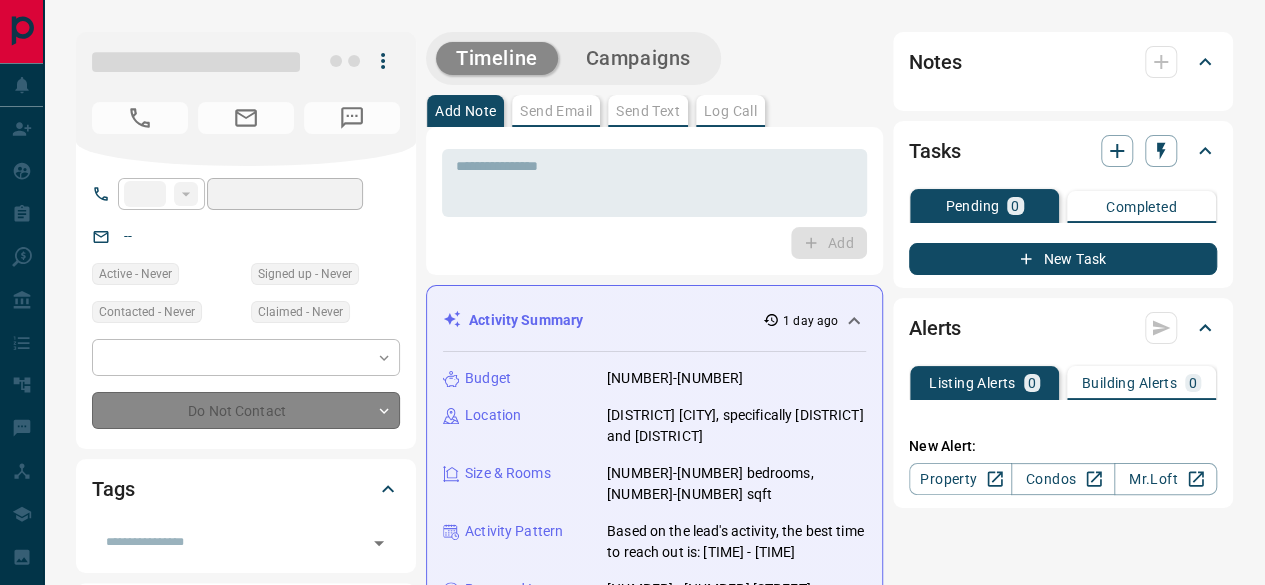 type on "**" 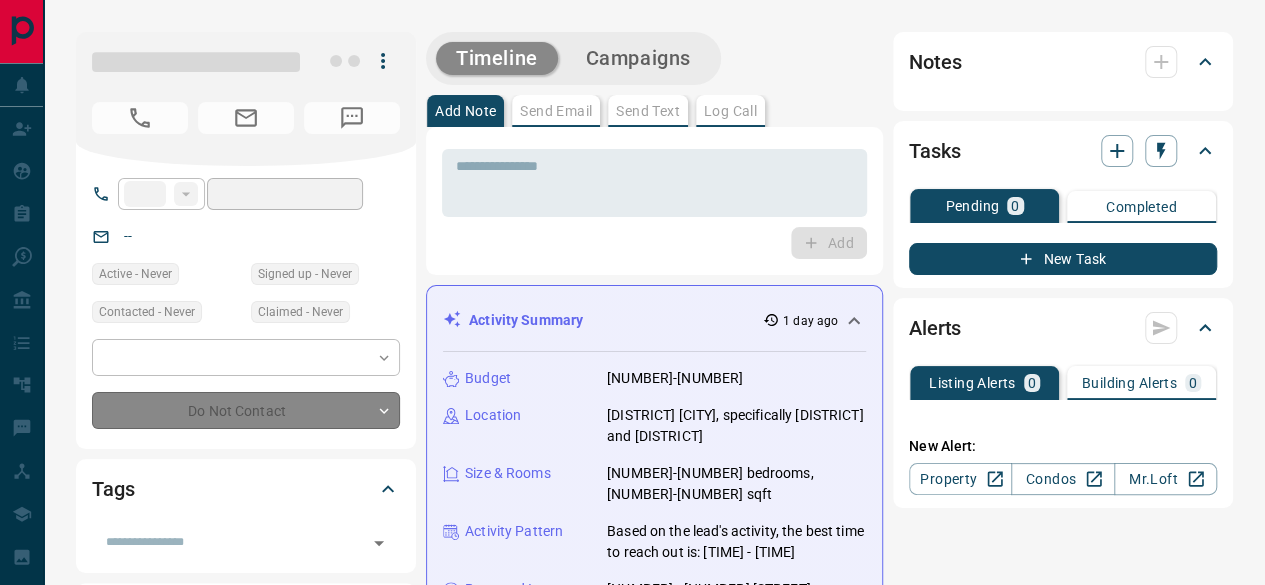 type on "**********" 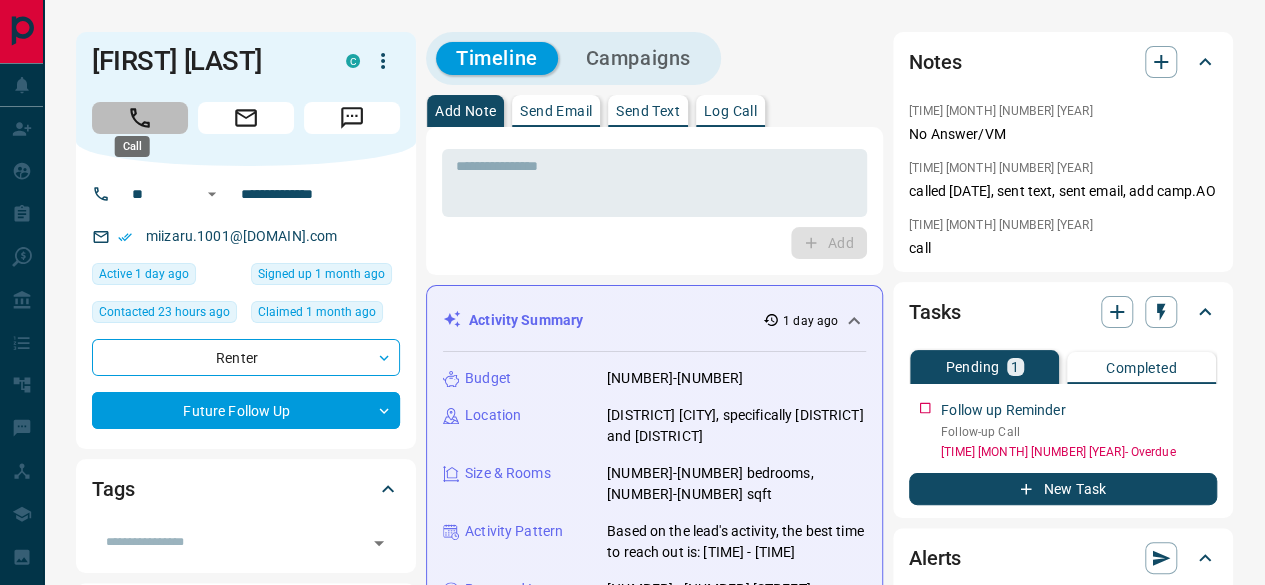 click at bounding box center [140, 118] 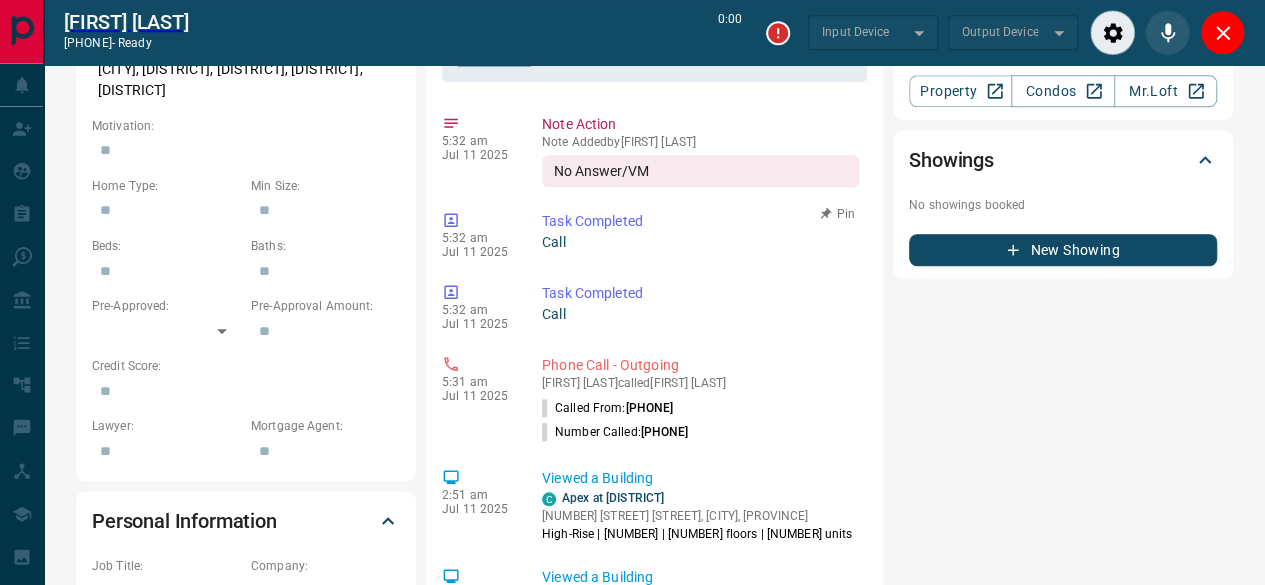type on "*******" 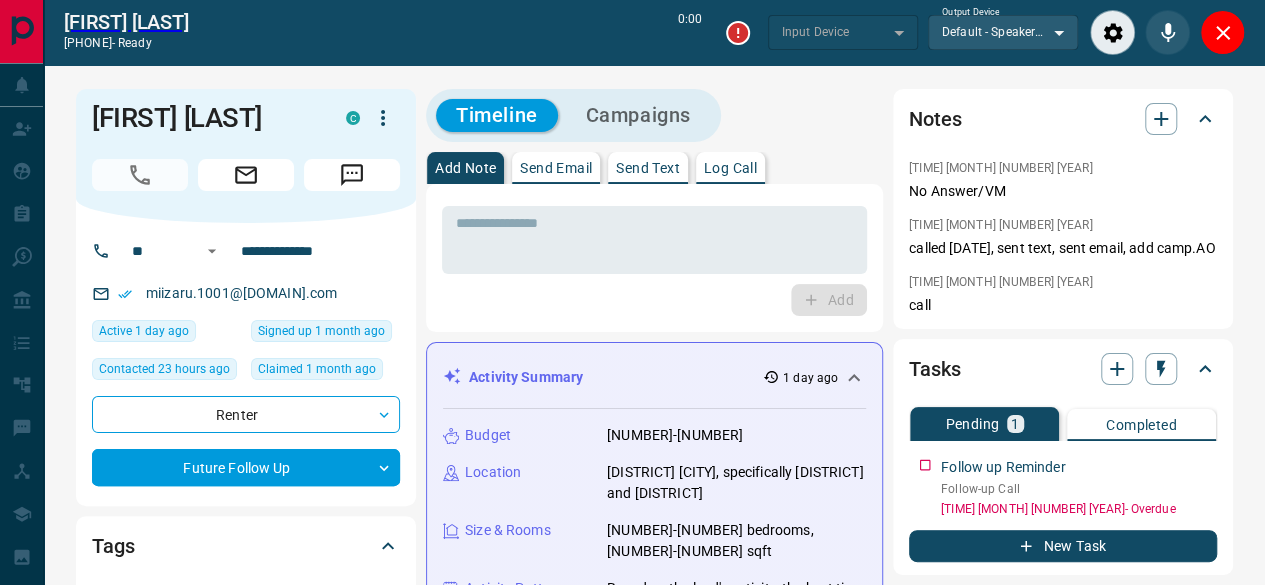 scroll, scrollTop: 0, scrollLeft: 0, axis: both 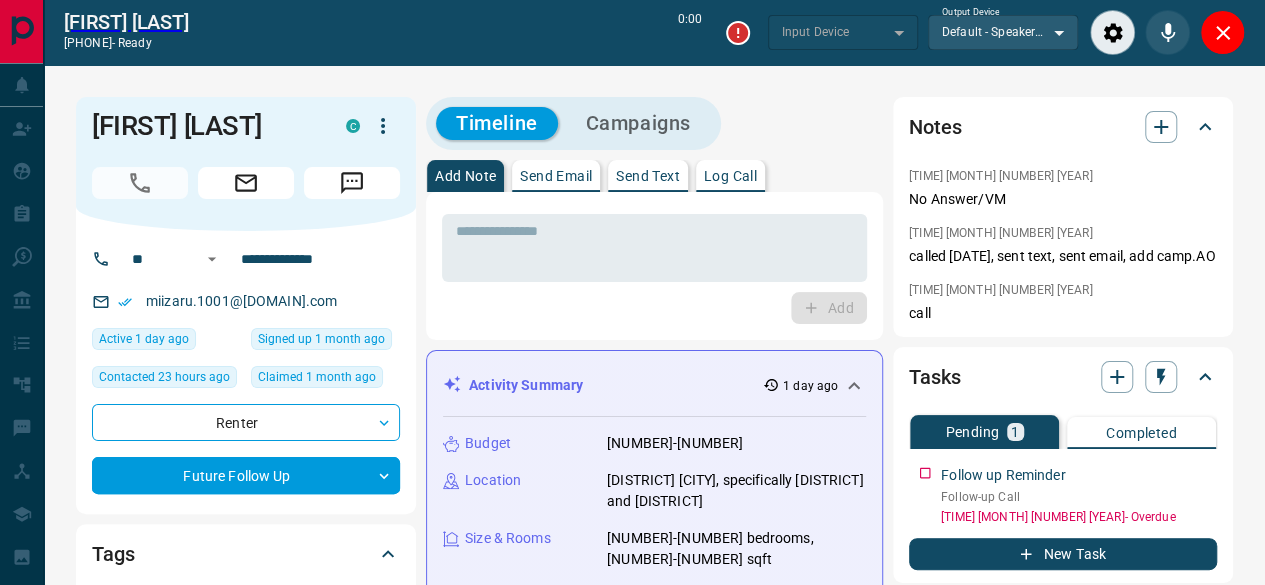 type on "*******" 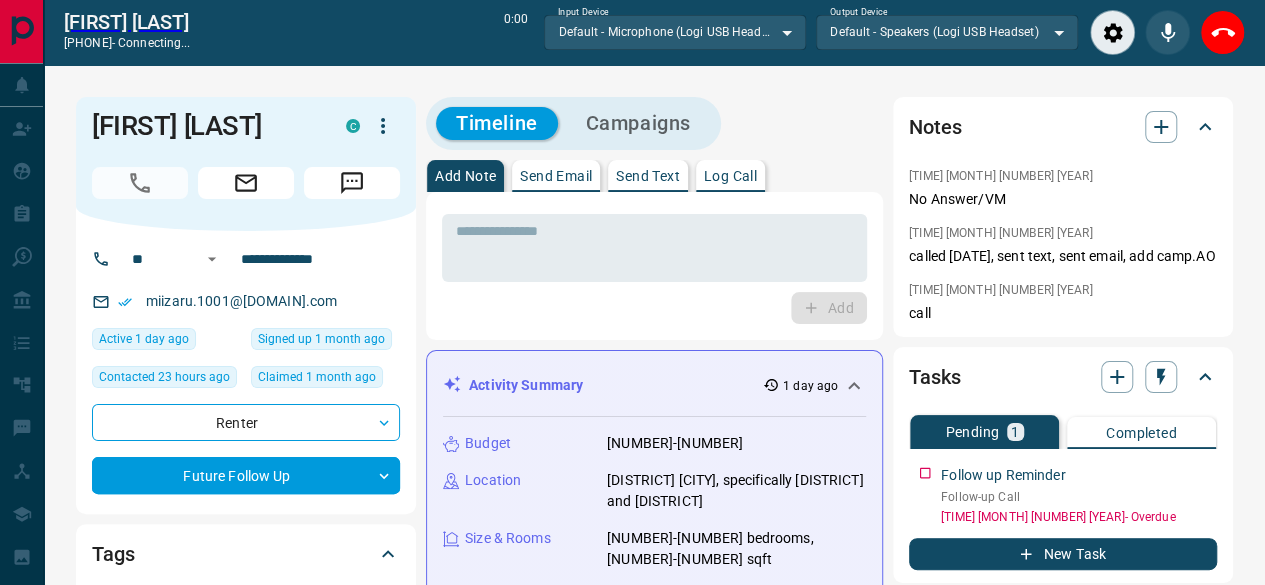 drag, startPoint x: 290, startPoint y: 114, endPoint x: 112, endPoint y: 129, distance: 178.6309 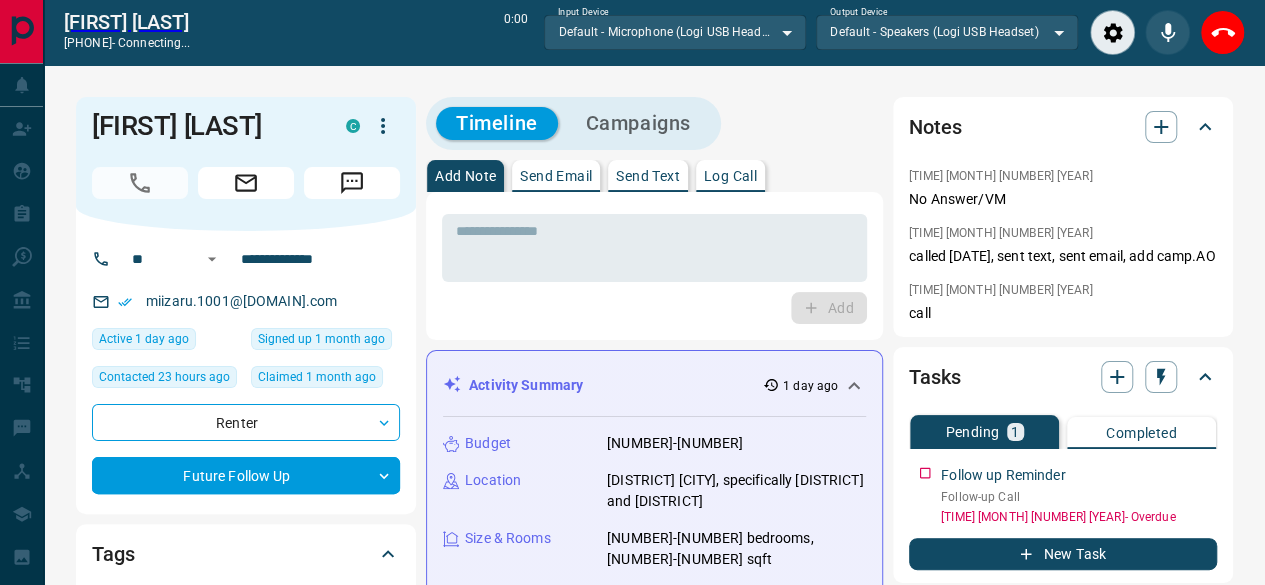 click on "[FIRST] [LAST]" at bounding box center (246, 164) 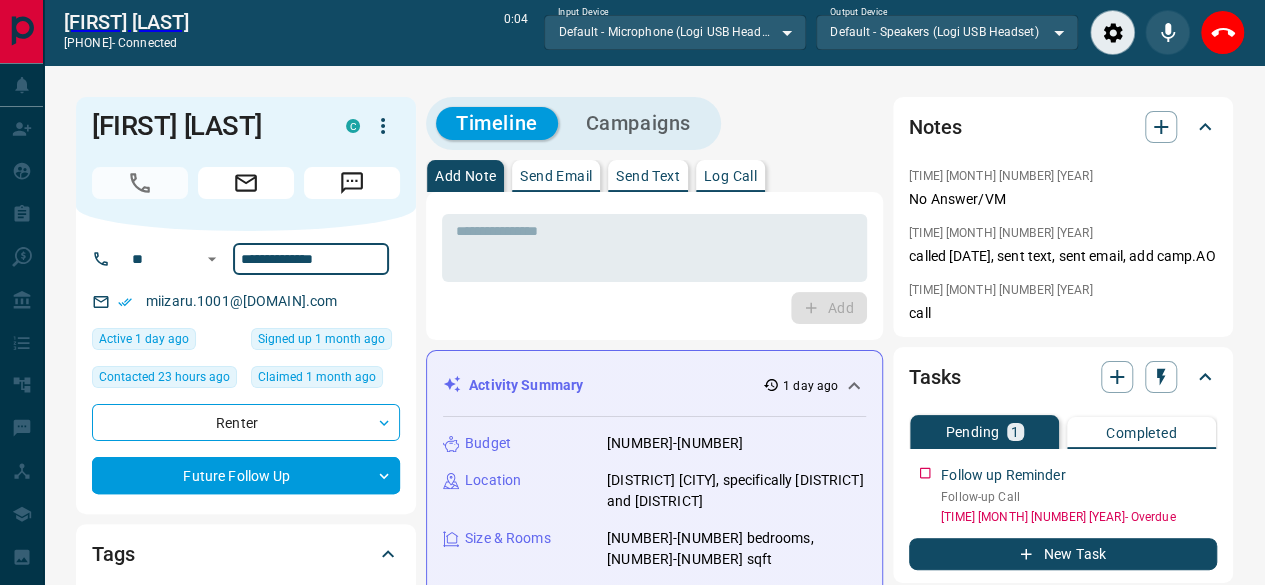 drag, startPoint x: 233, startPoint y: 243, endPoint x: 428, endPoint y: 247, distance: 195.04102 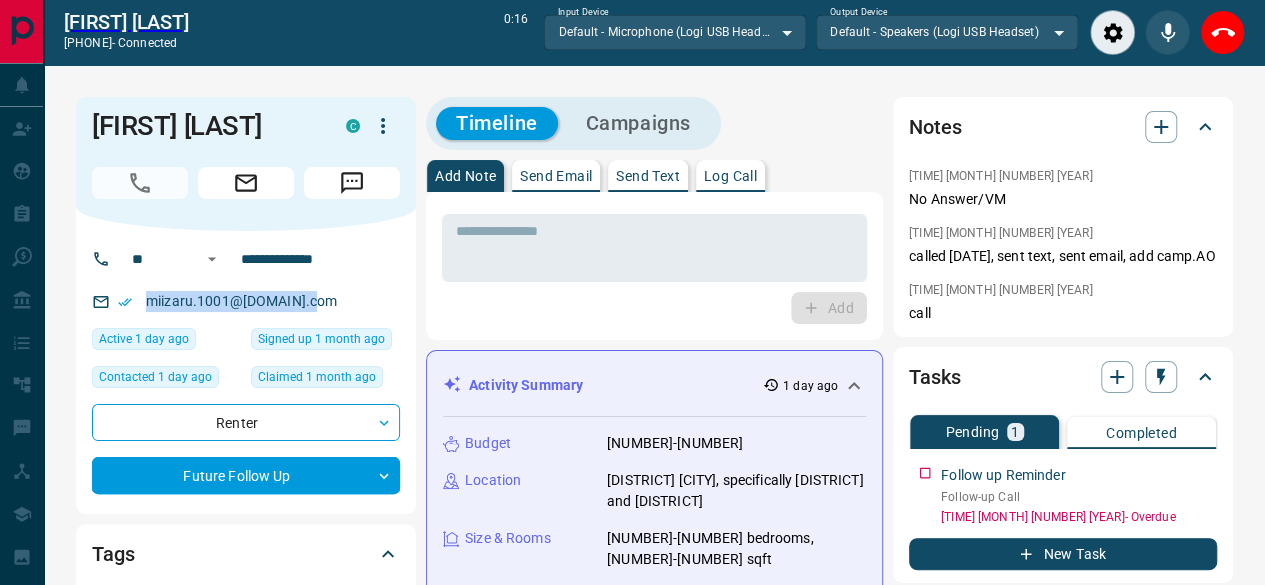 drag, startPoint x: 344, startPoint y: 290, endPoint x: 130, endPoint y: 301, distance: 214.28252 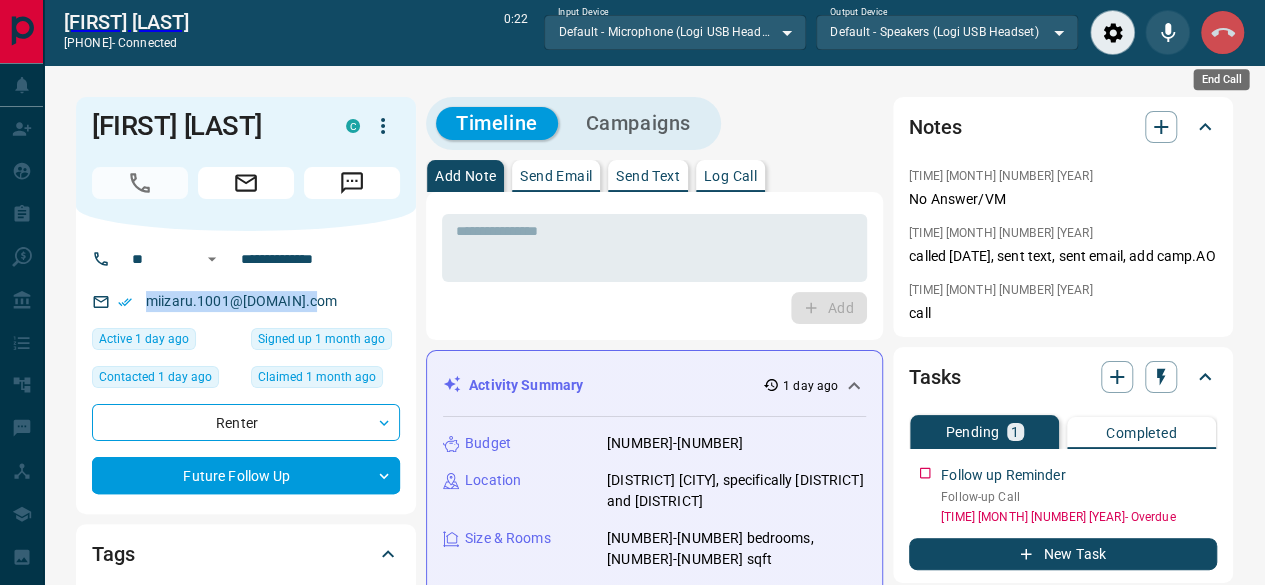 drag, startPoint x: 1229, startPoint y: 34, endPoint x: 1154, endPoint y: 43, distance: 75.53807 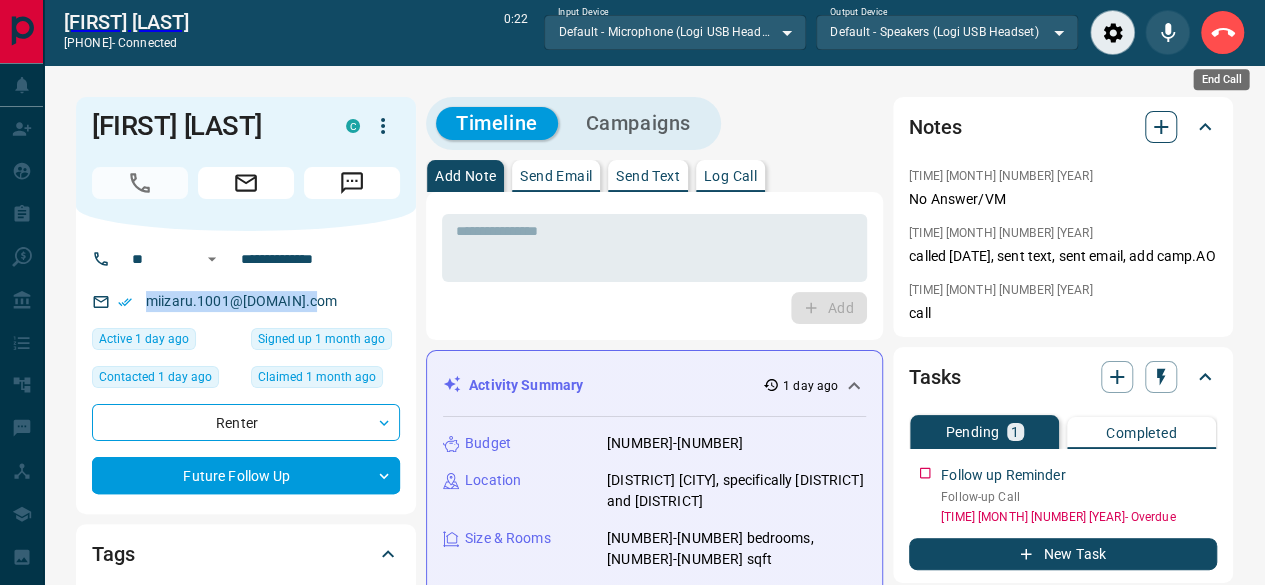 click 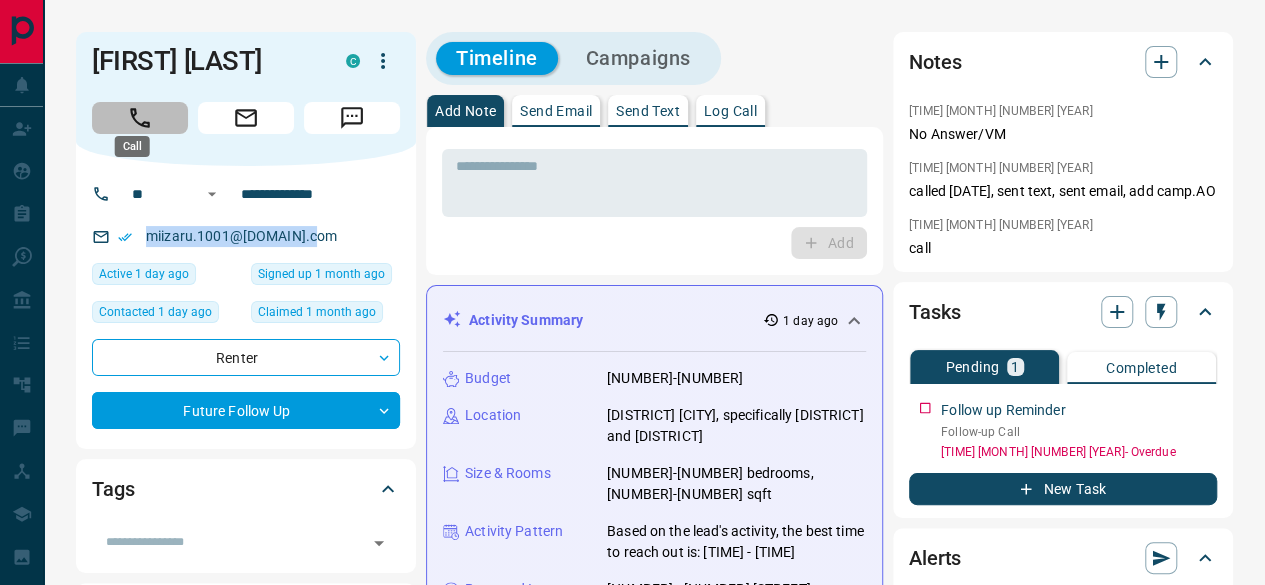 click at bounding box center (140, 118) 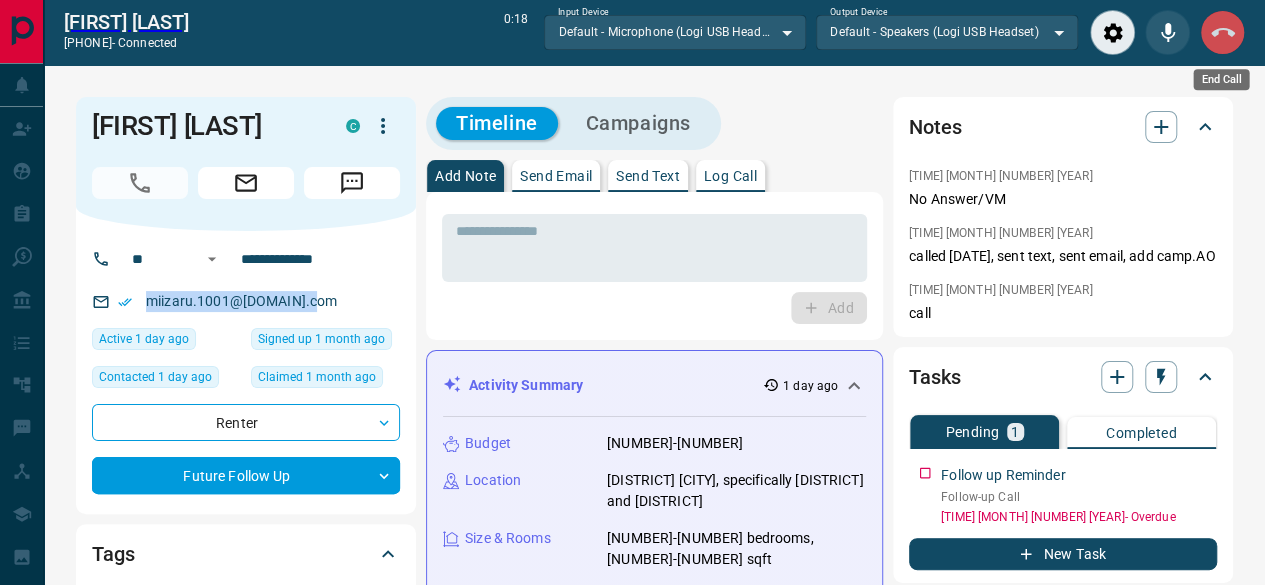 click 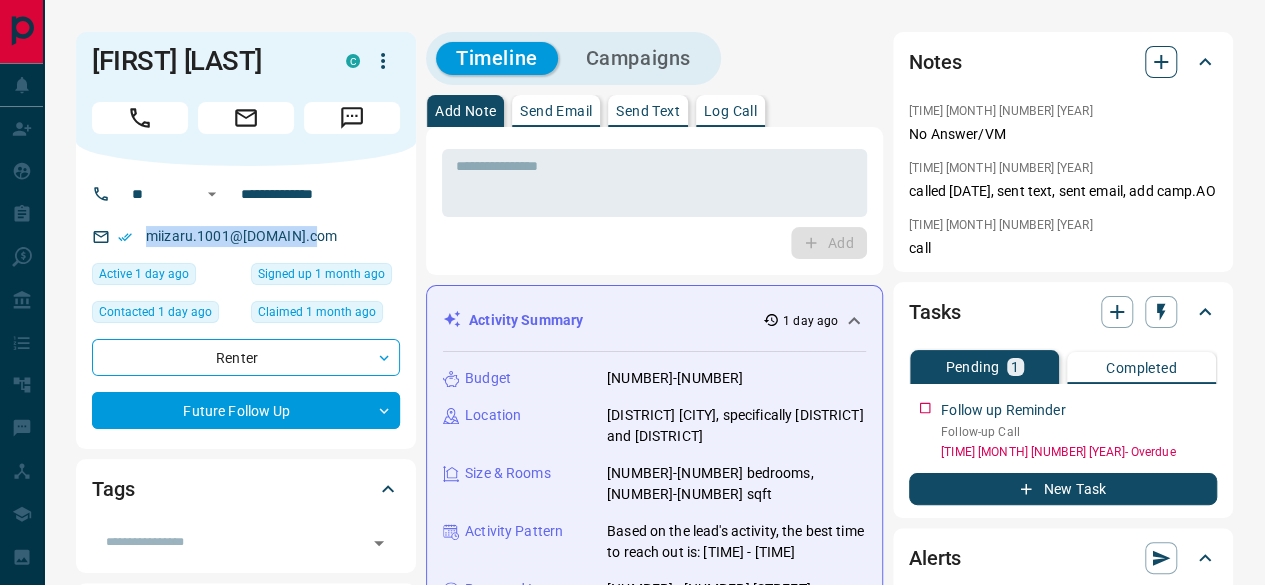 click 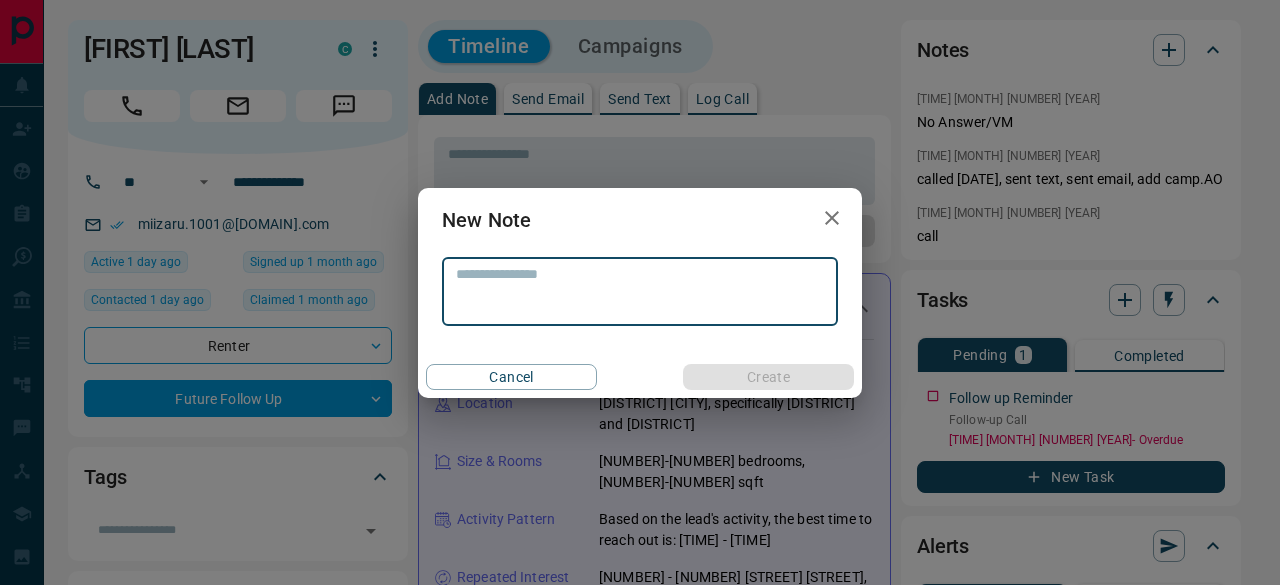 paste on "**********" 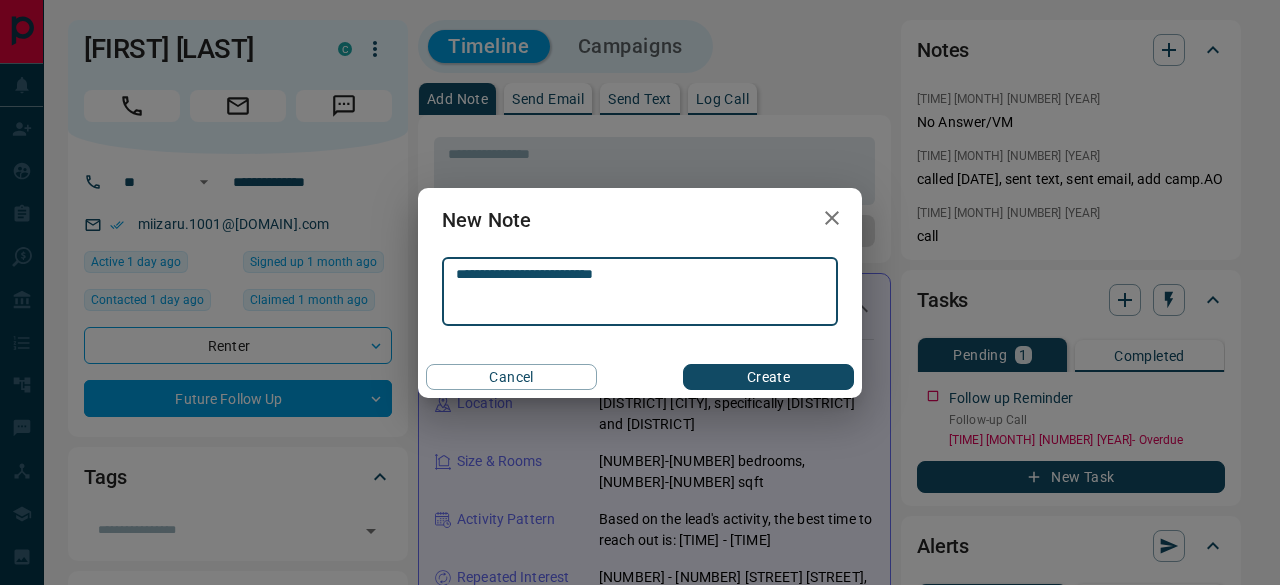 type on "**********" 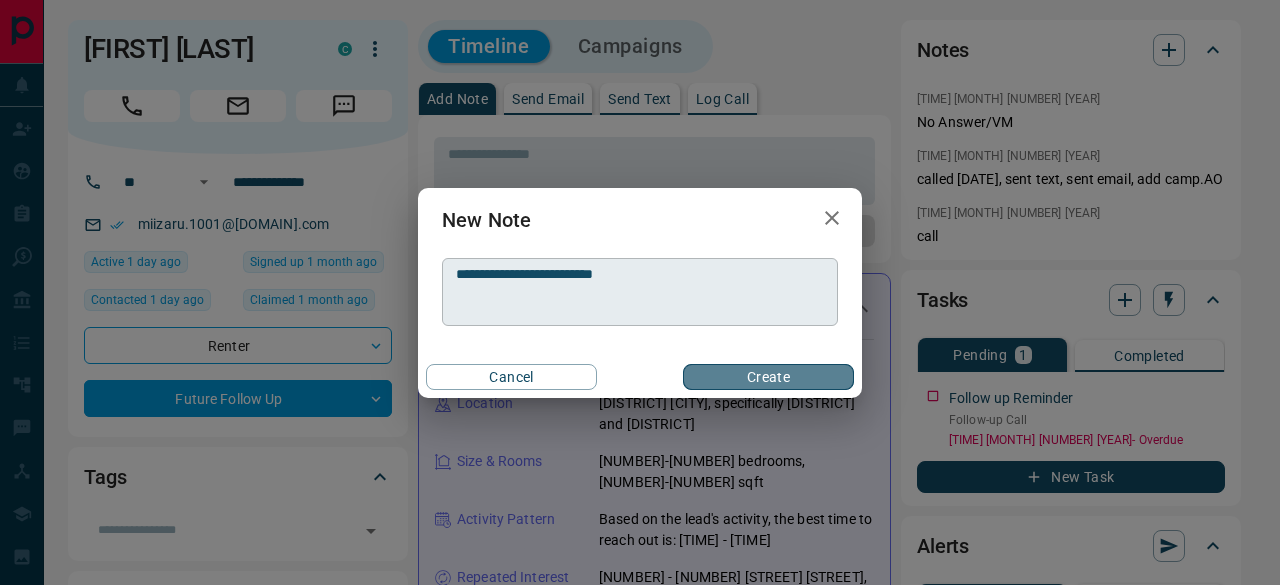 drag, startPoint x: 755, startPoint y: 381, endPoint x: 781, endPoint y: 289, distance: 95.60335 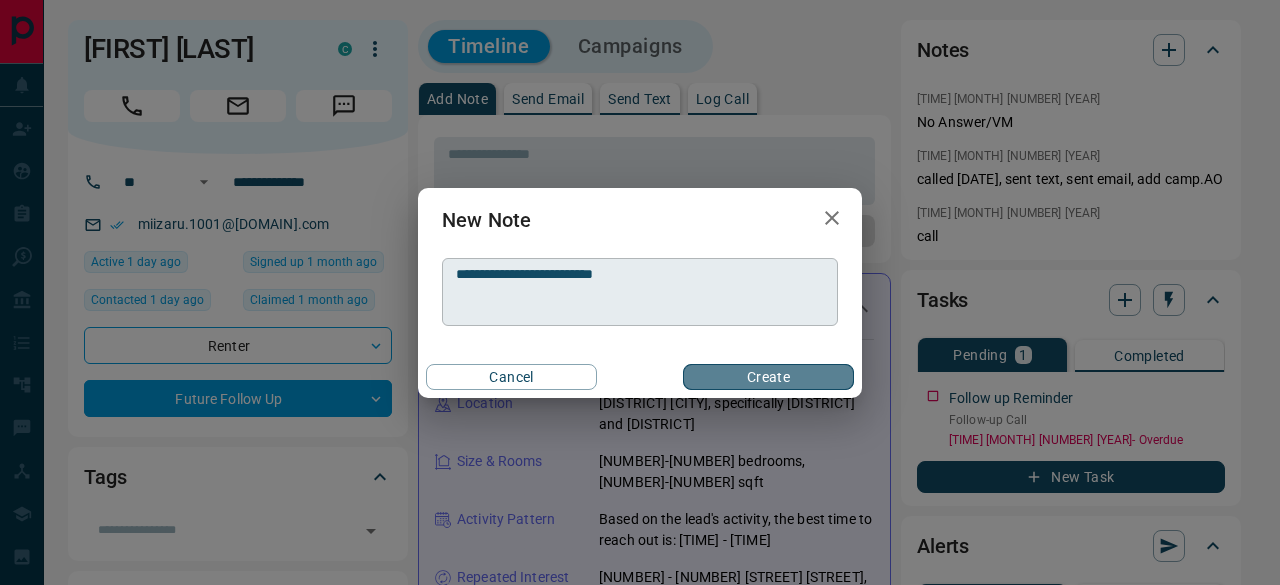 click on "Create" at bounding box center (768, 377) 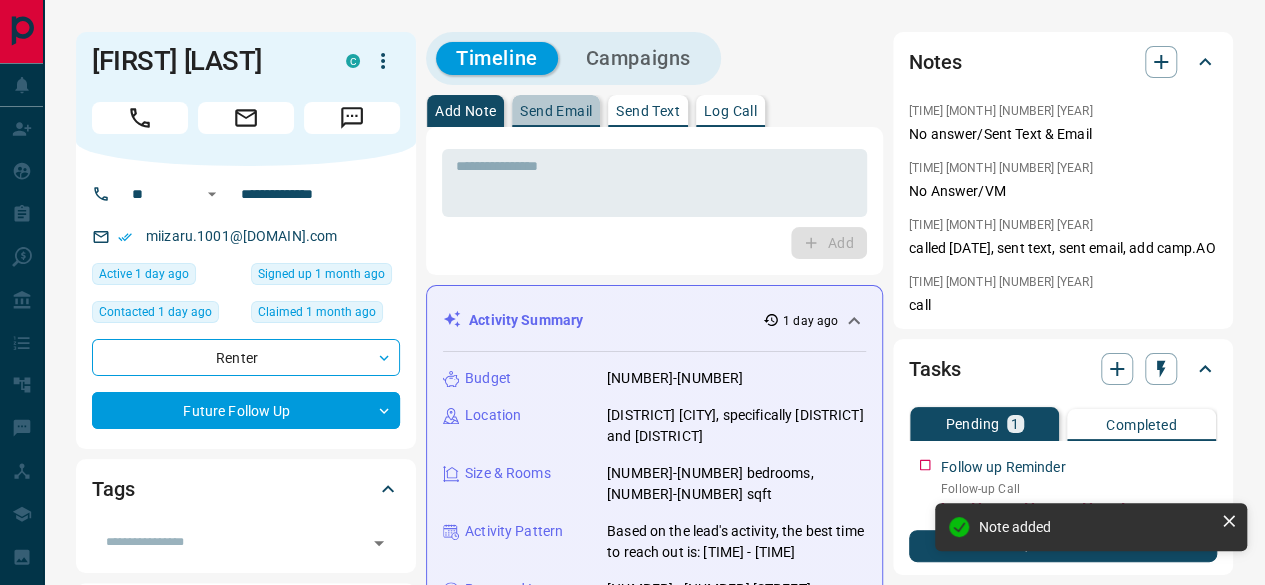drag, startPoint x: 539, startPoint y: 87, endPoint x: 564, endPoint y: 82, distance: 25.495098 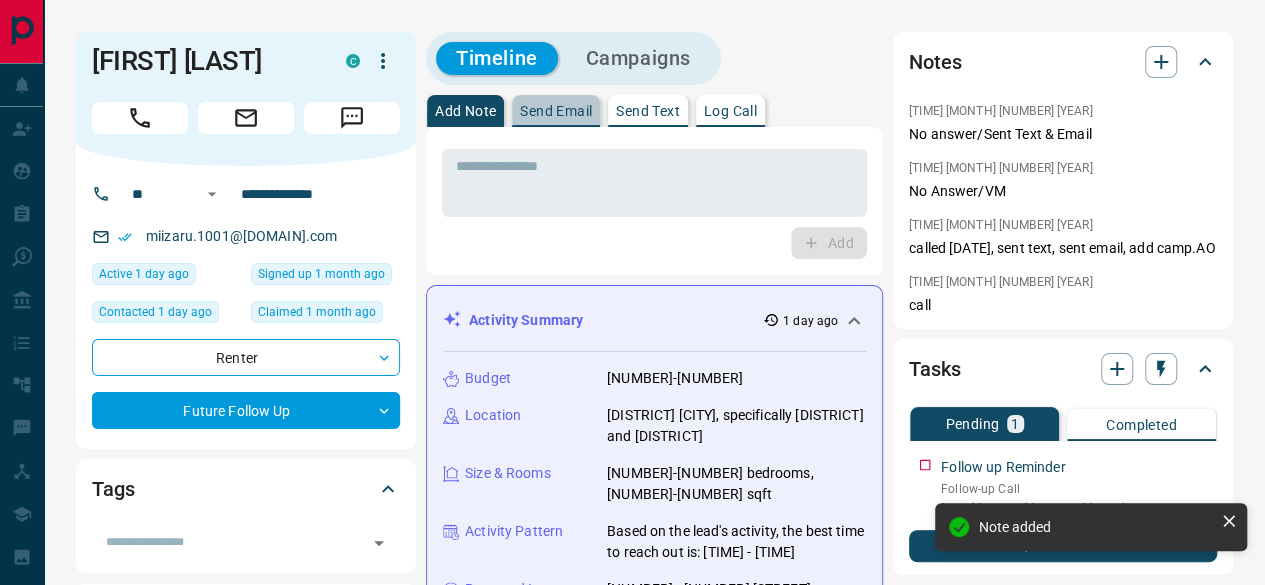 click on "Send Email" at bounding box center [556, 111] 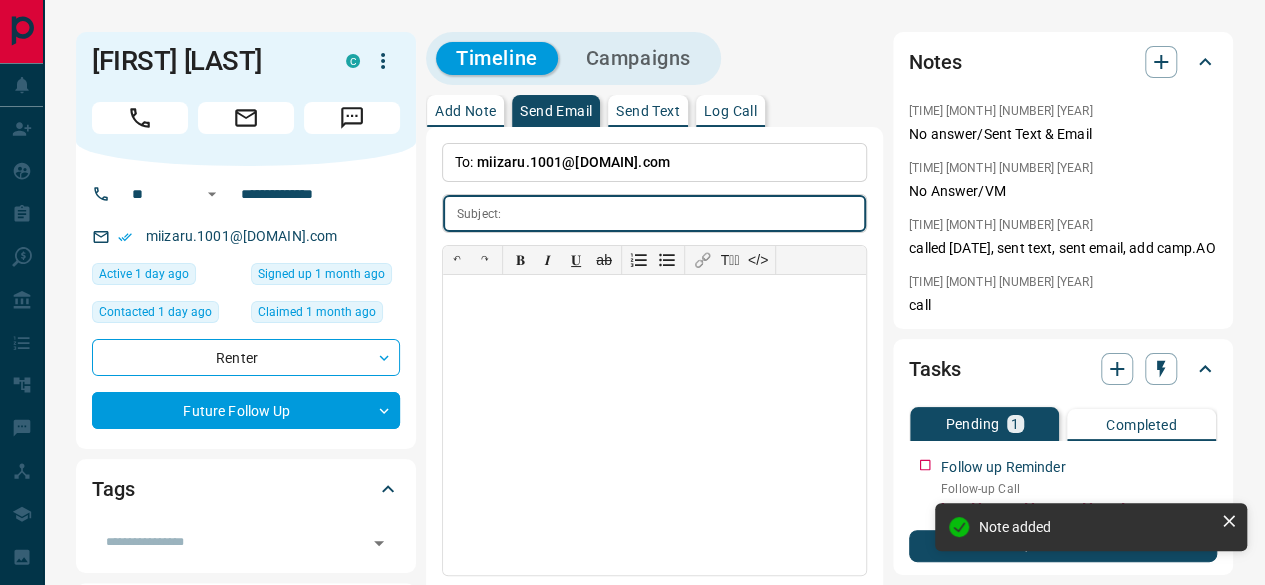 click at bounding box center [687, 213] 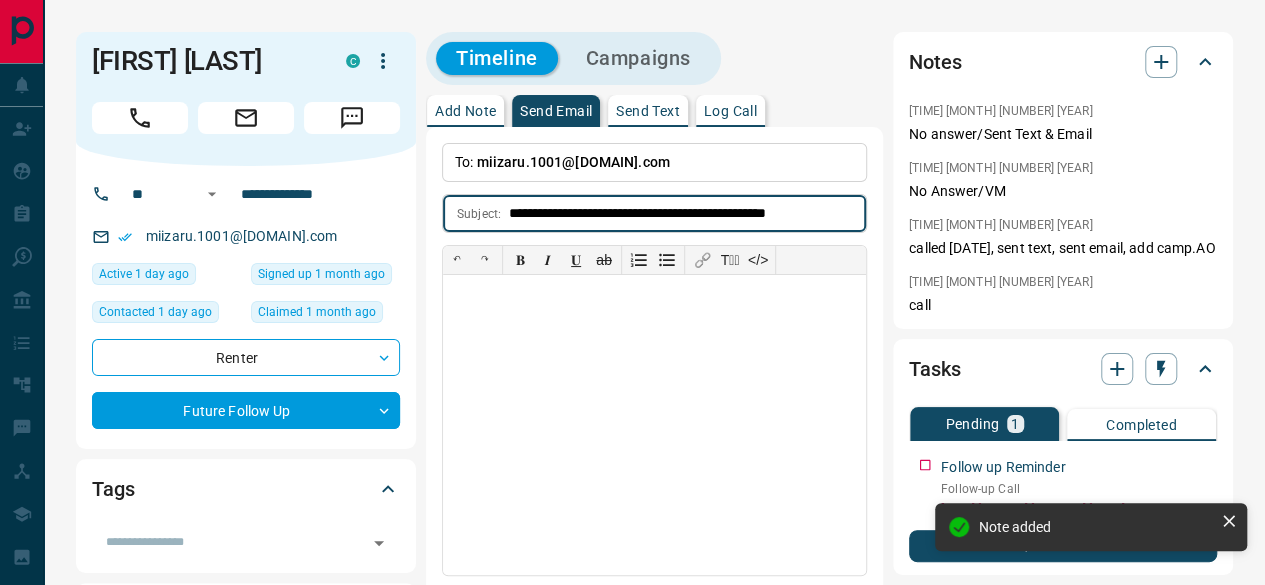 type on "**********" 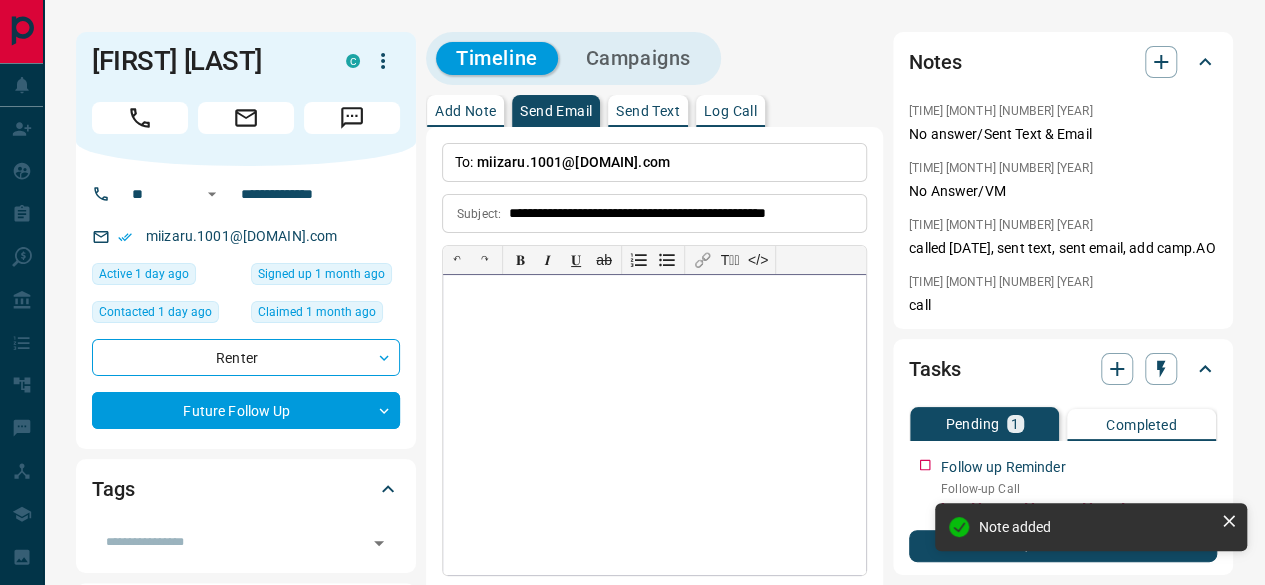 click at bounding box center (654, 425) 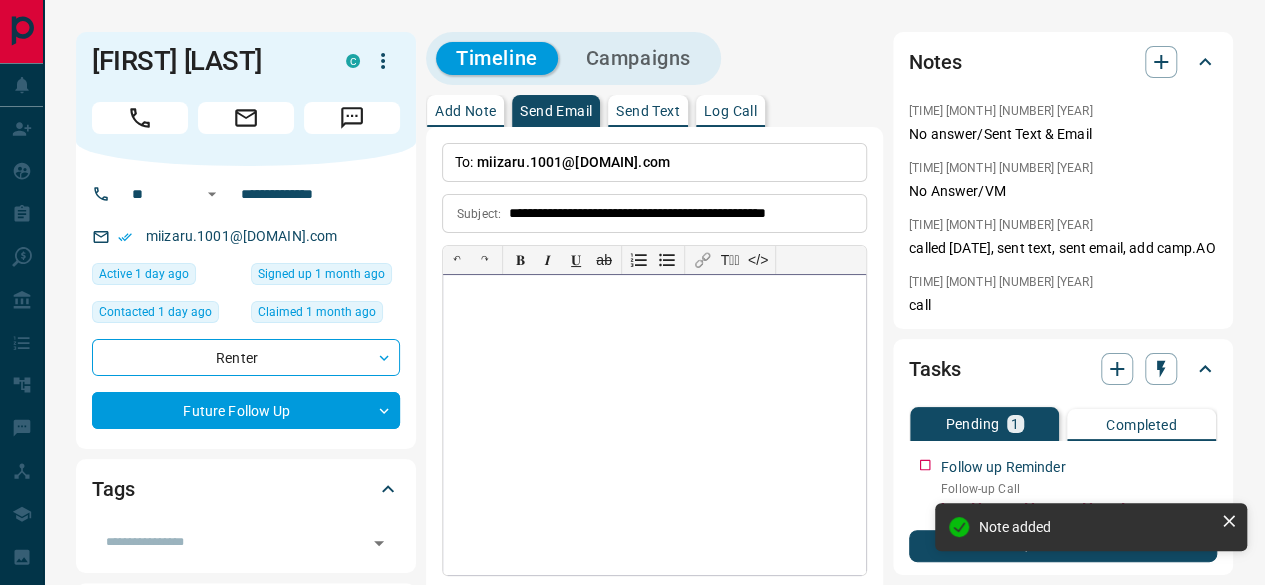 click at bounding box center [654, 425] 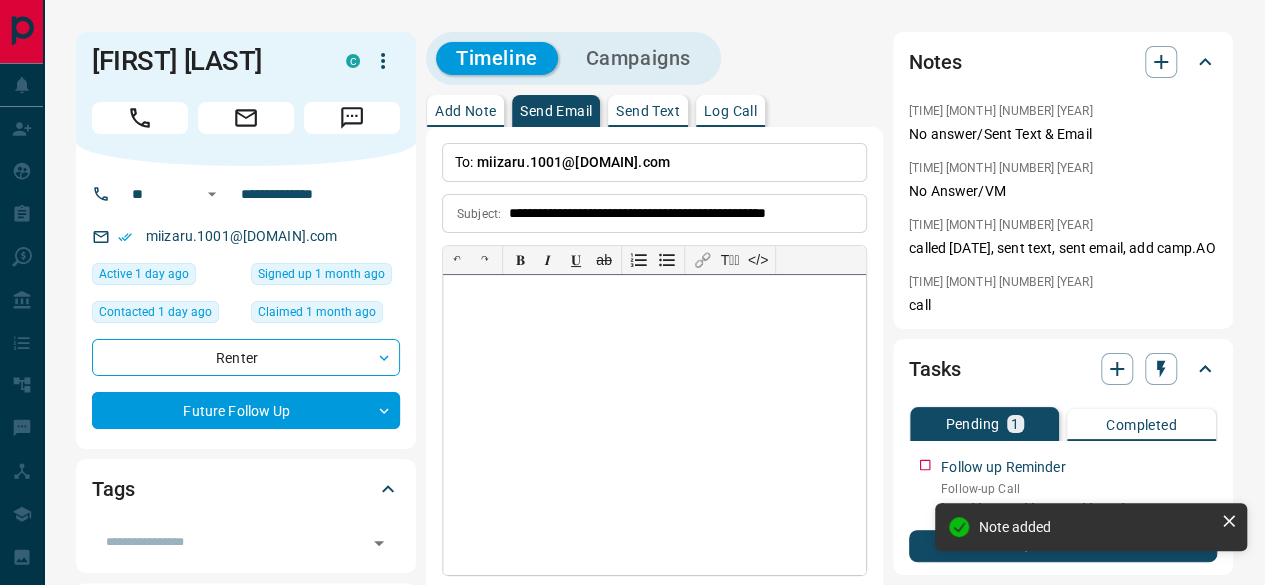 type 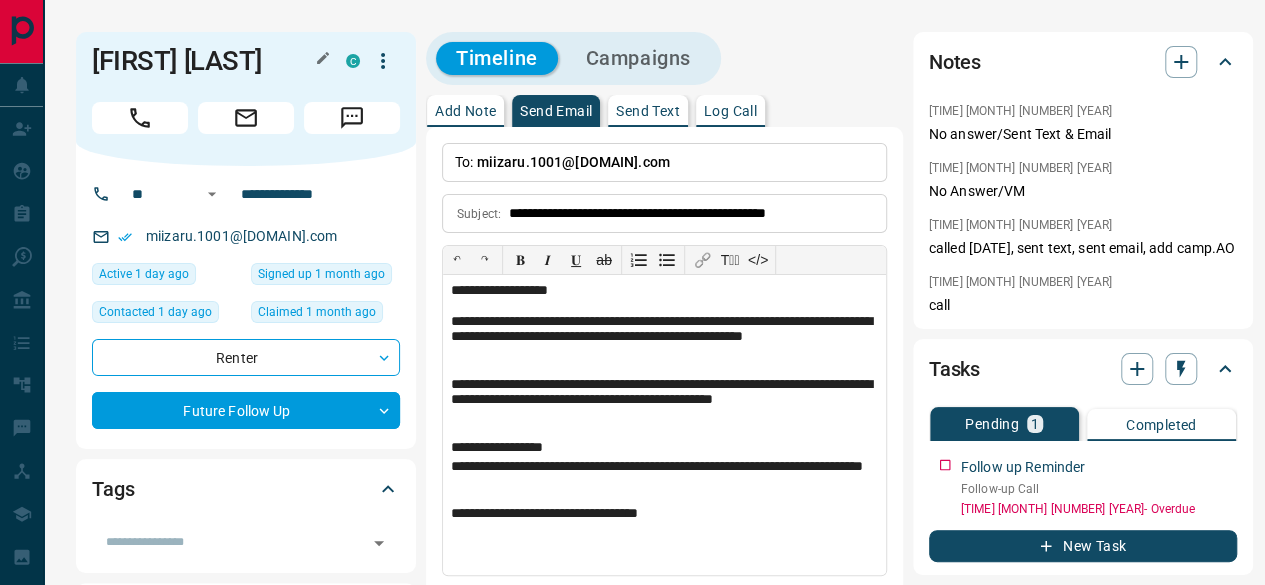 drag, startPoint x: 301, startPoint y: 43, endPoint x: 298, endPoint y: 114, distance: 71.063354 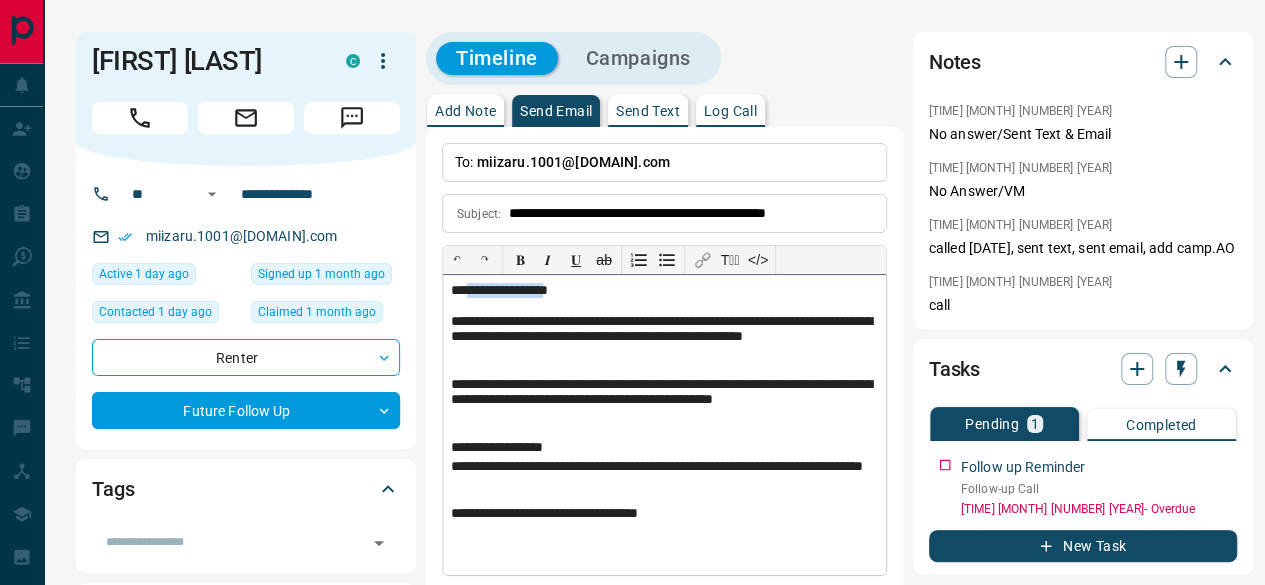 drag, startPoint x: 458, startPoint y: 274, endPoint x: 555, endPoint y: 272, distance: 97.020615 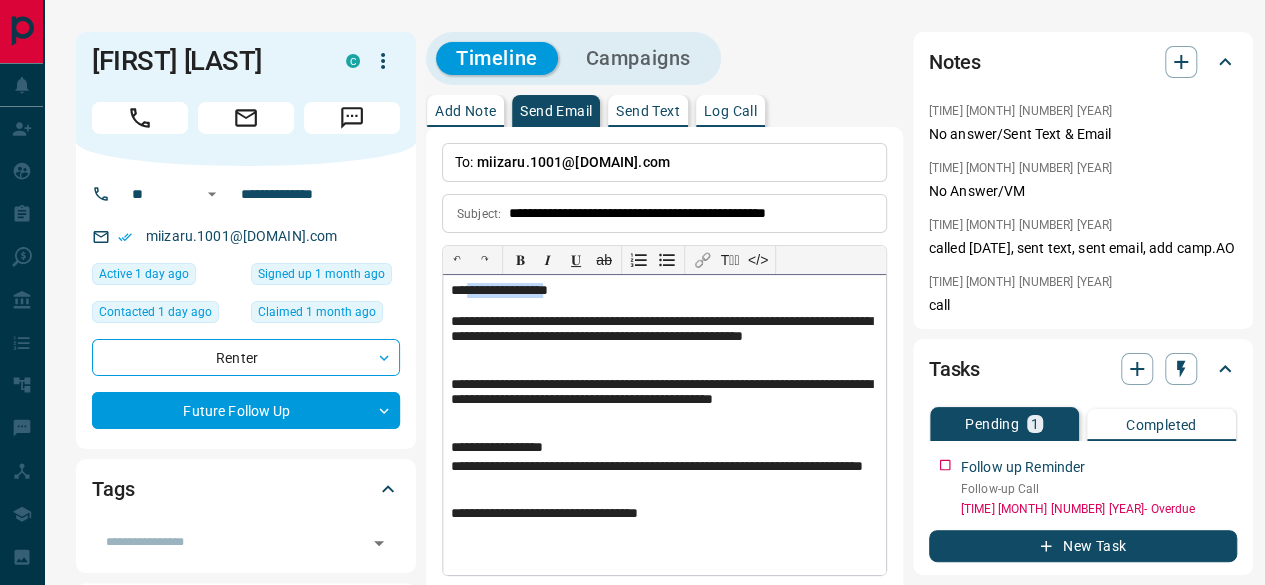 click on "**********" at bounding box center [664, 291] 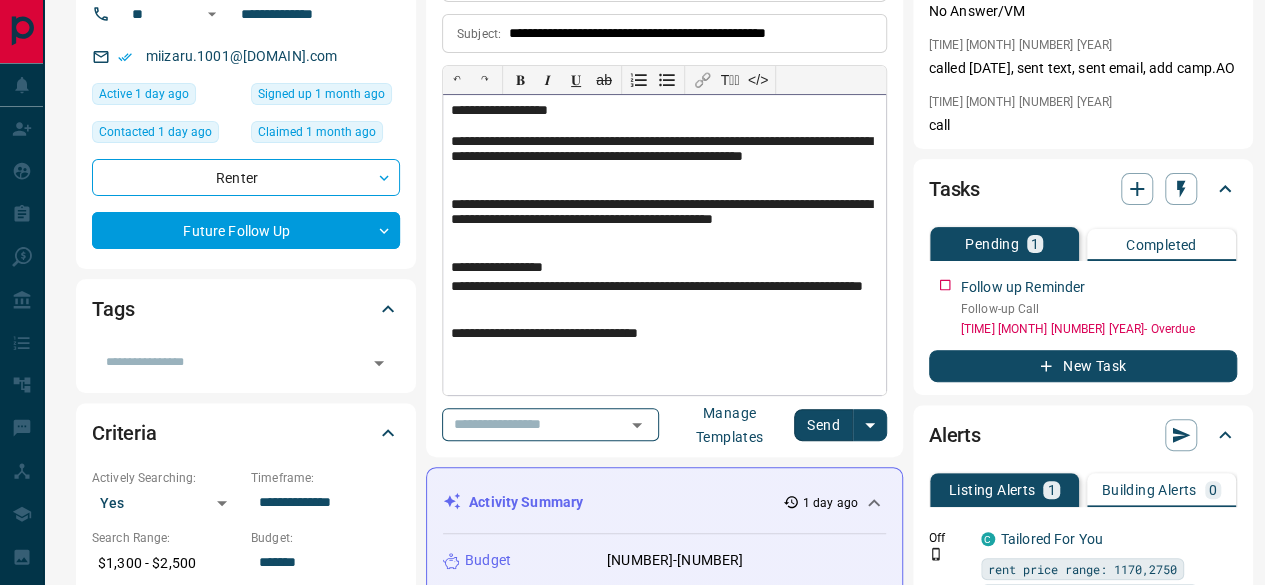 scroll, scrollTop: 200, scrollLeft: 0, axis: vertical 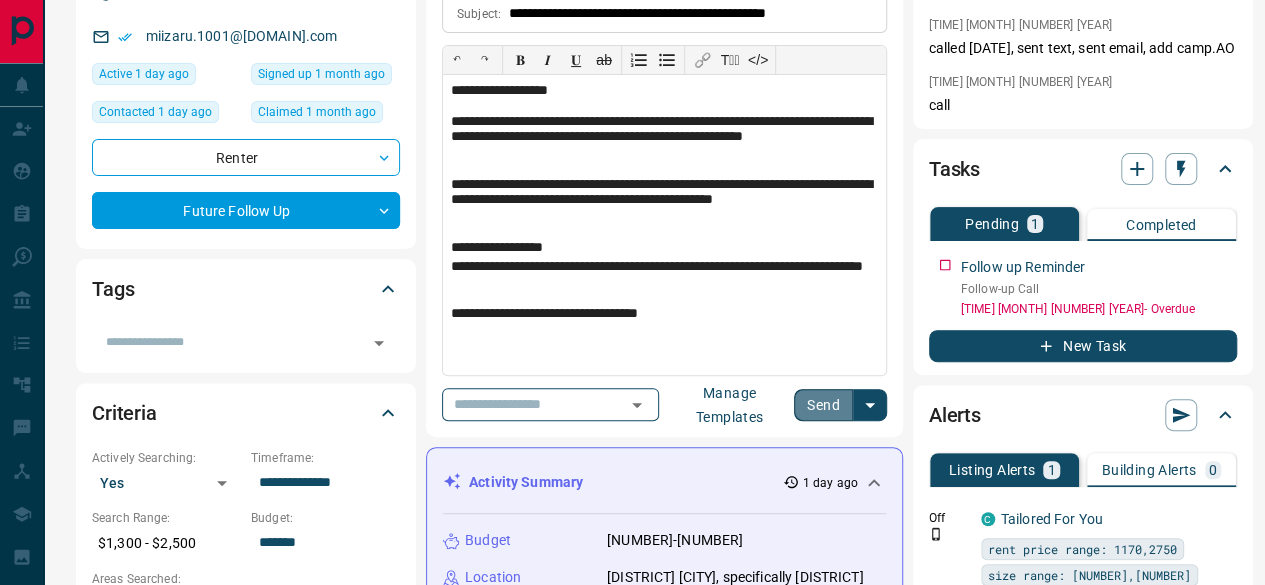 click on "Send" at bounding box center [823, 405] 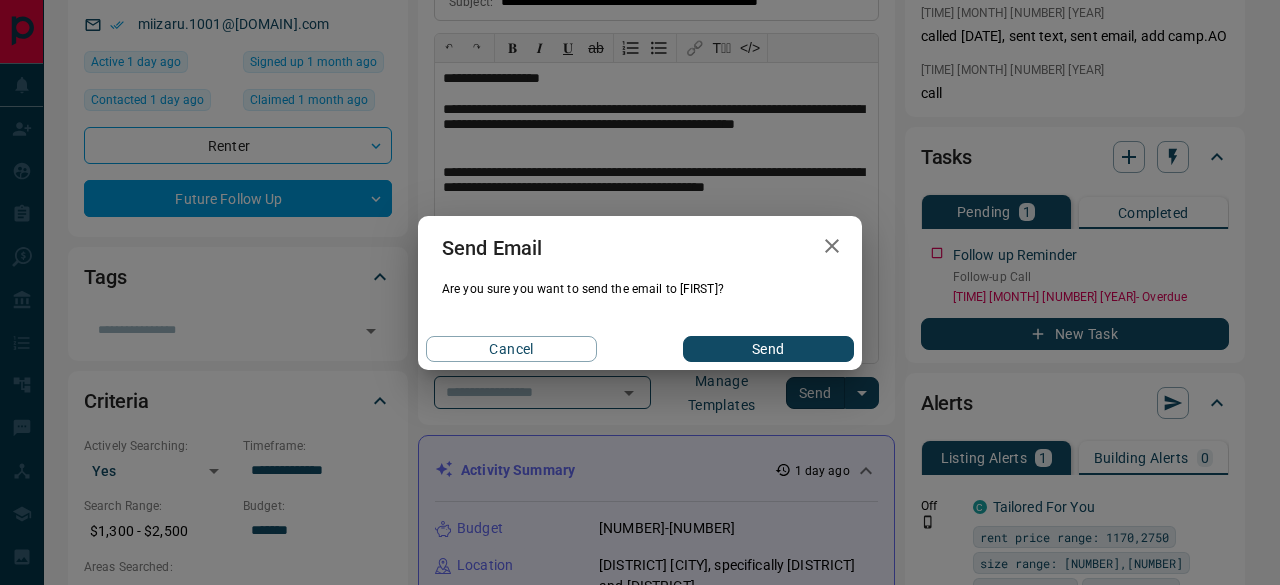 click on "Send" at bounding box center [768, 349] 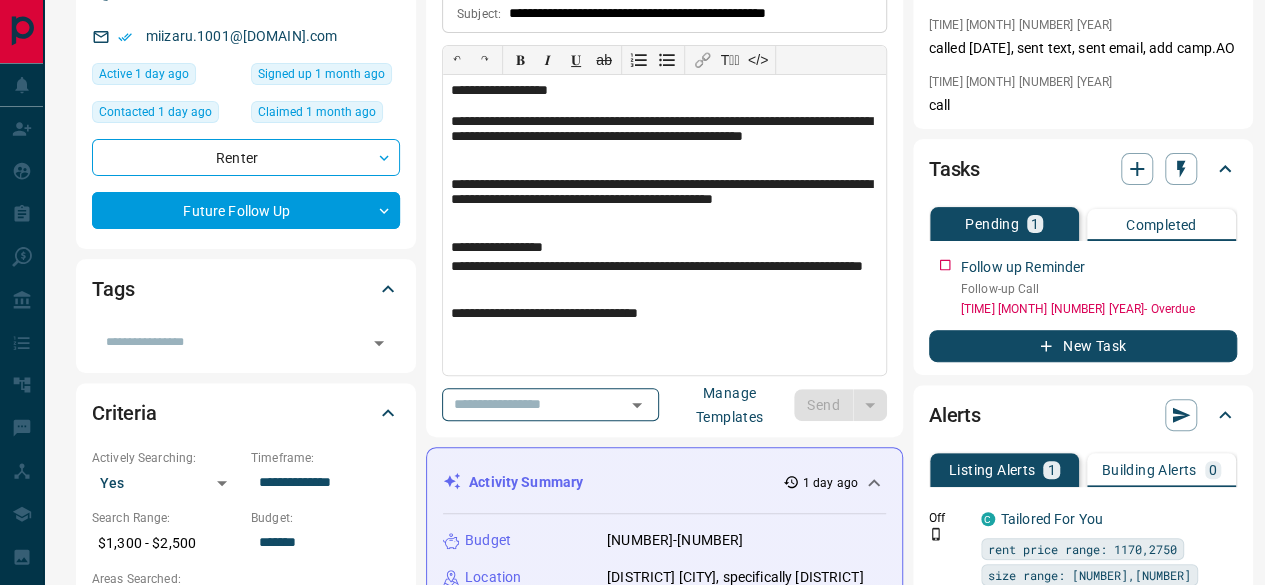 type 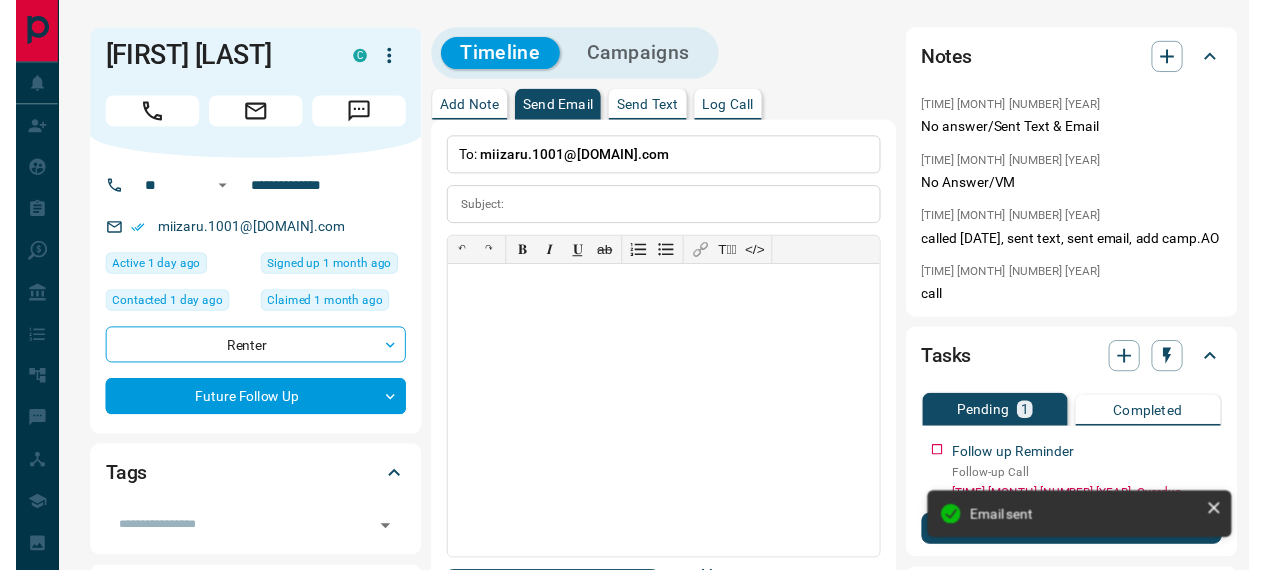 scroll, scrollTop: 0, scrollLeft: 0, axis: both 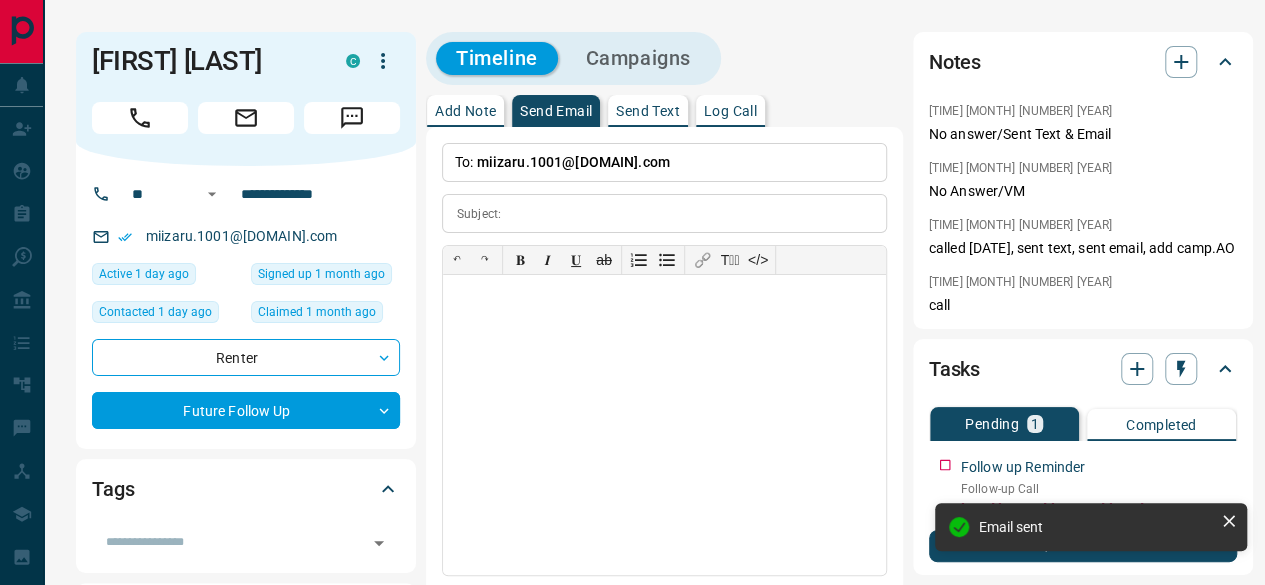 click on "Send Text" at bounding box center [648, 111] 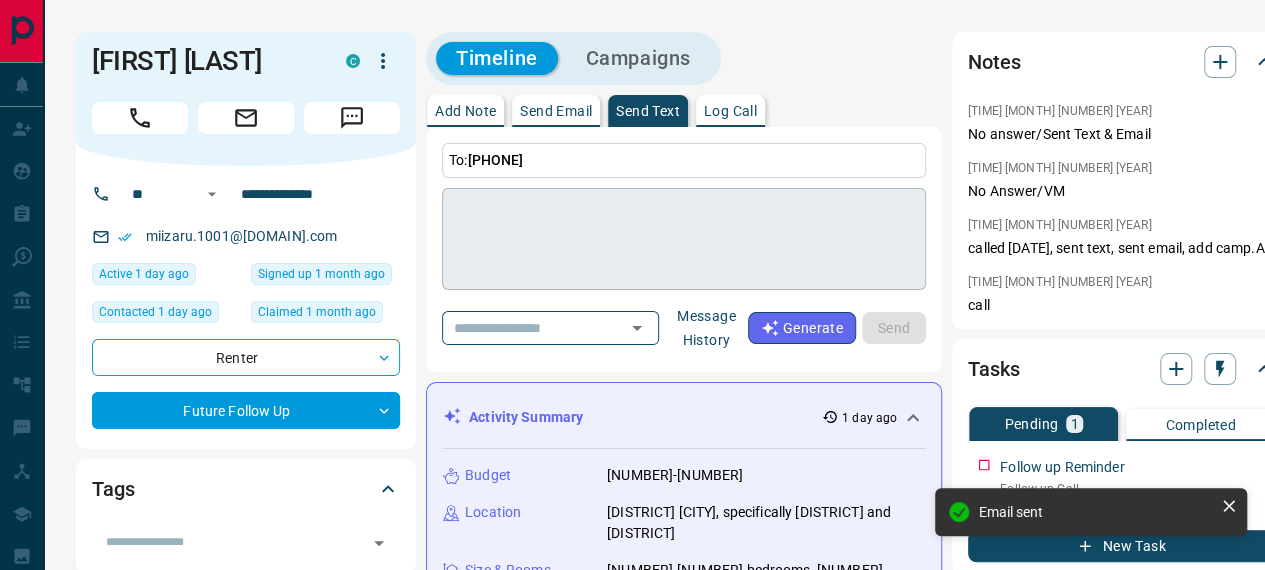 click at bounding box center (684, 239) 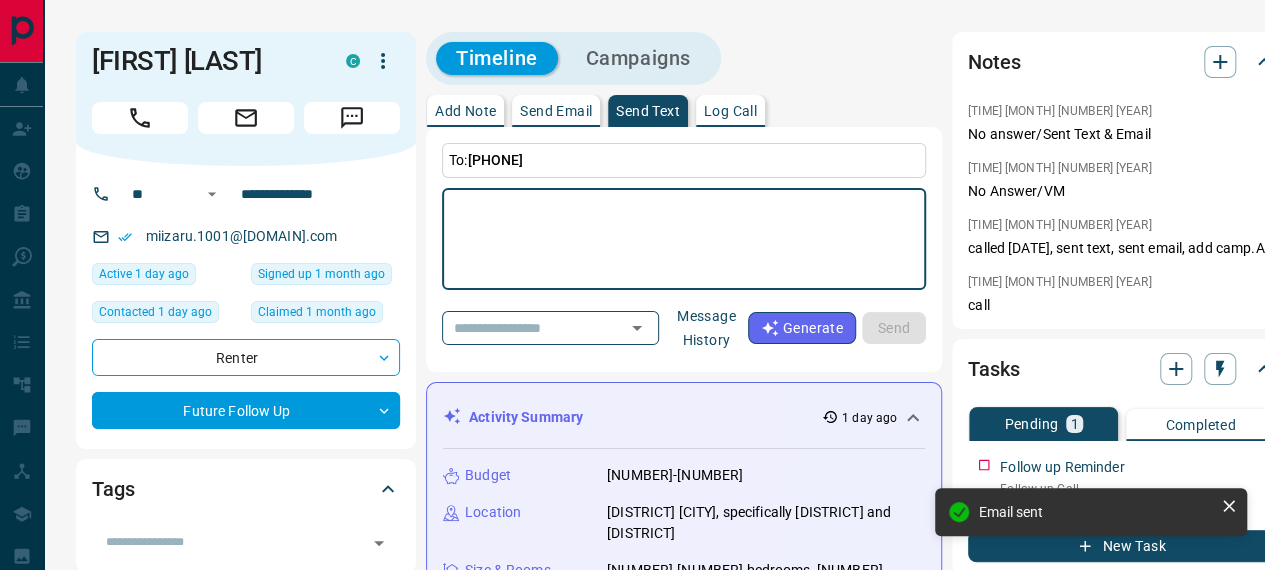paste on "**********" 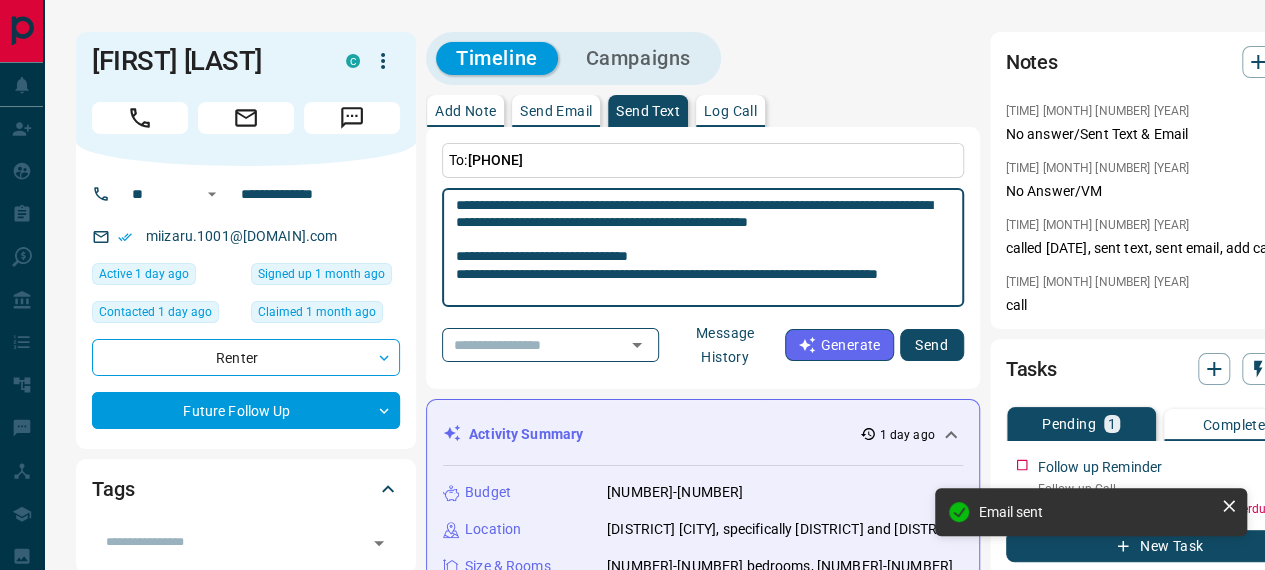 scroll, scrollTop: 0, scrollLeft: 0, axis: both 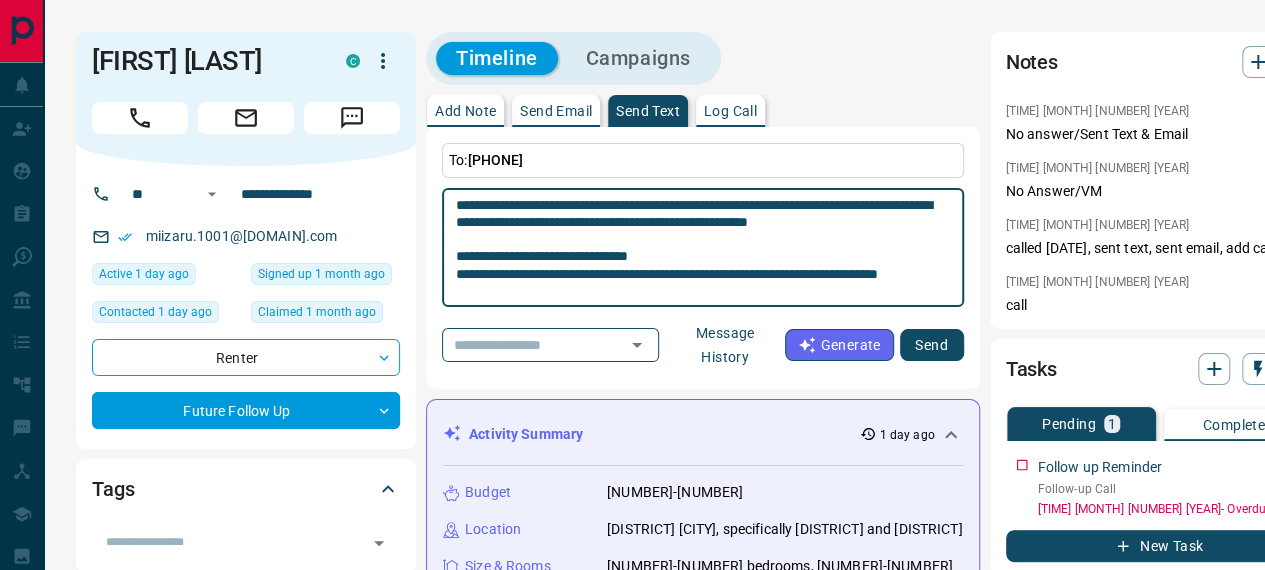 click on "**********" at bounding box center [703, 248] 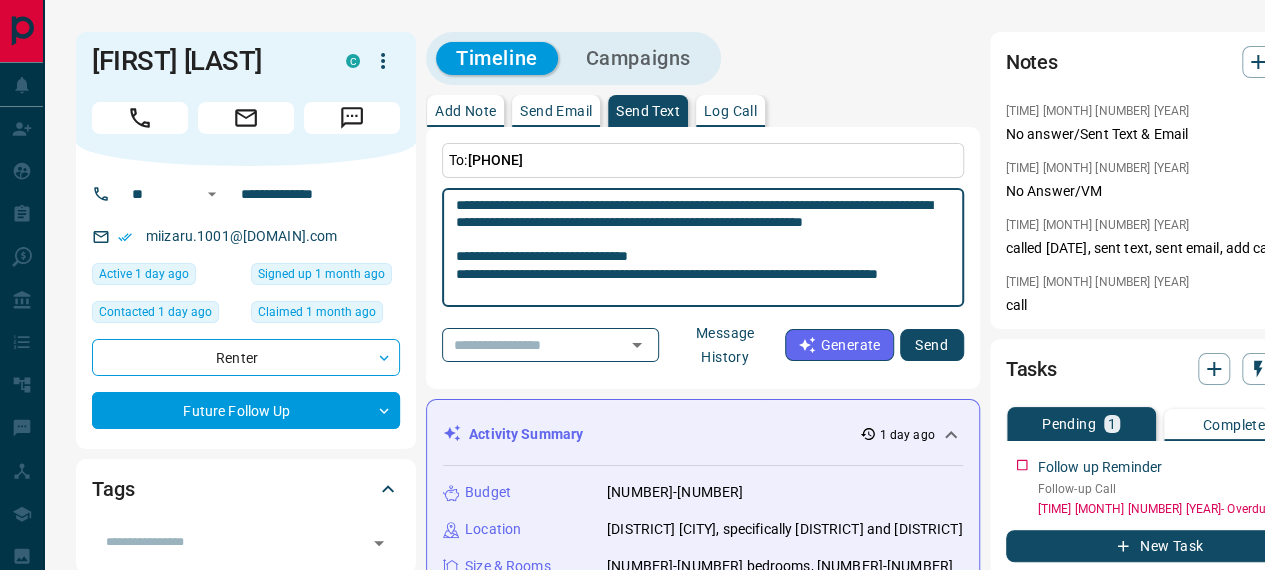 type on "**********" 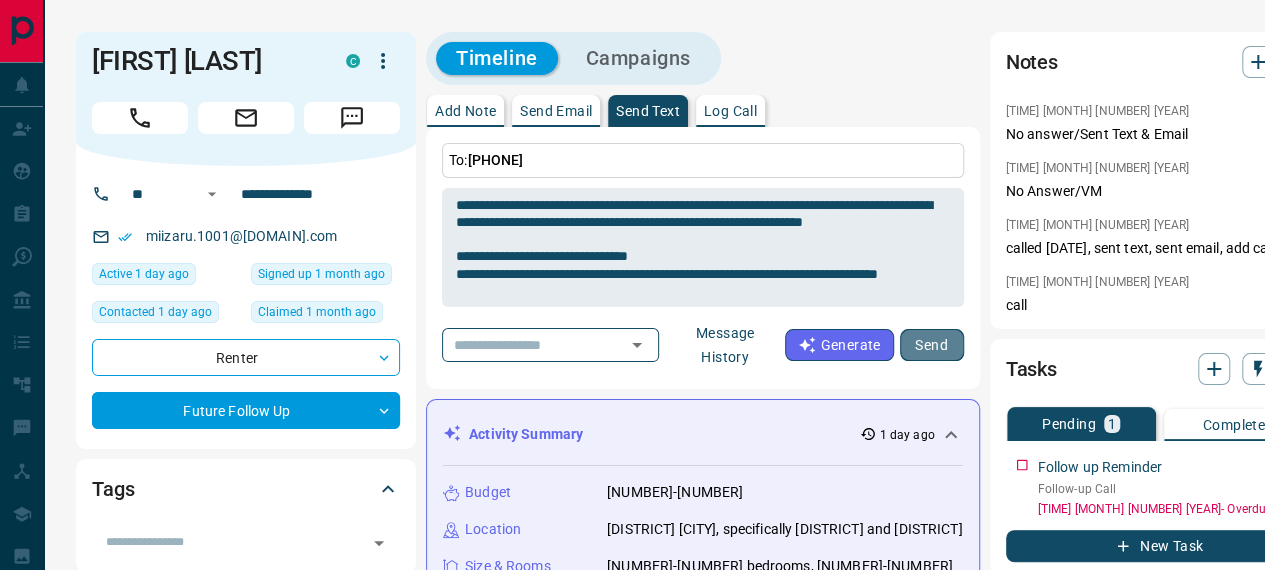 click on "Send" at bounding box center (932, 345) 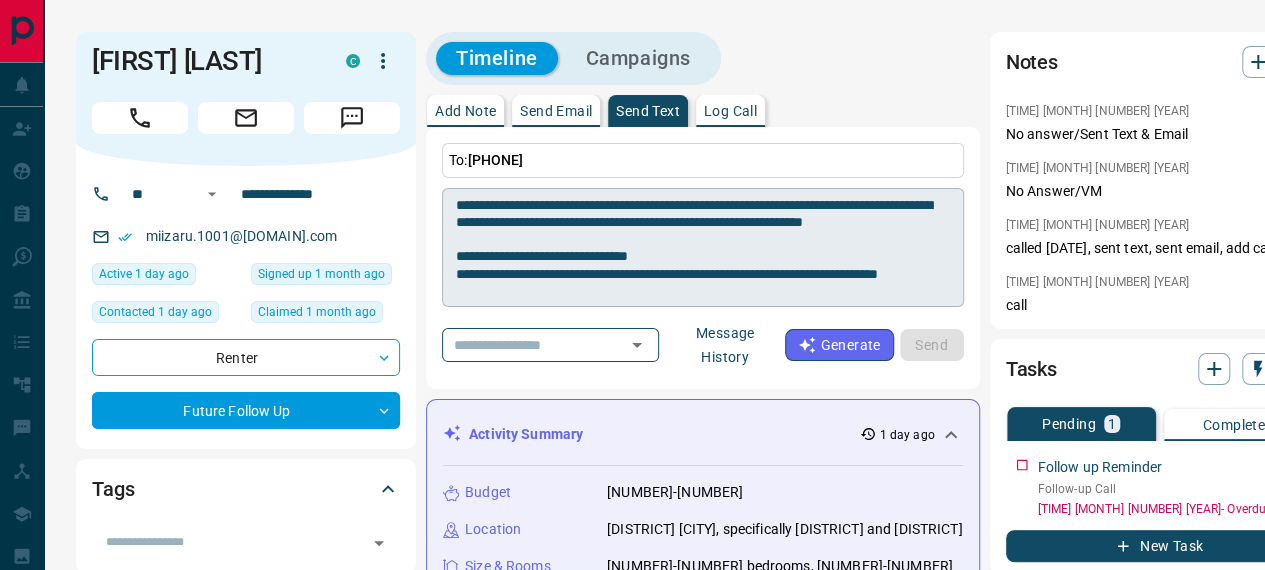 type 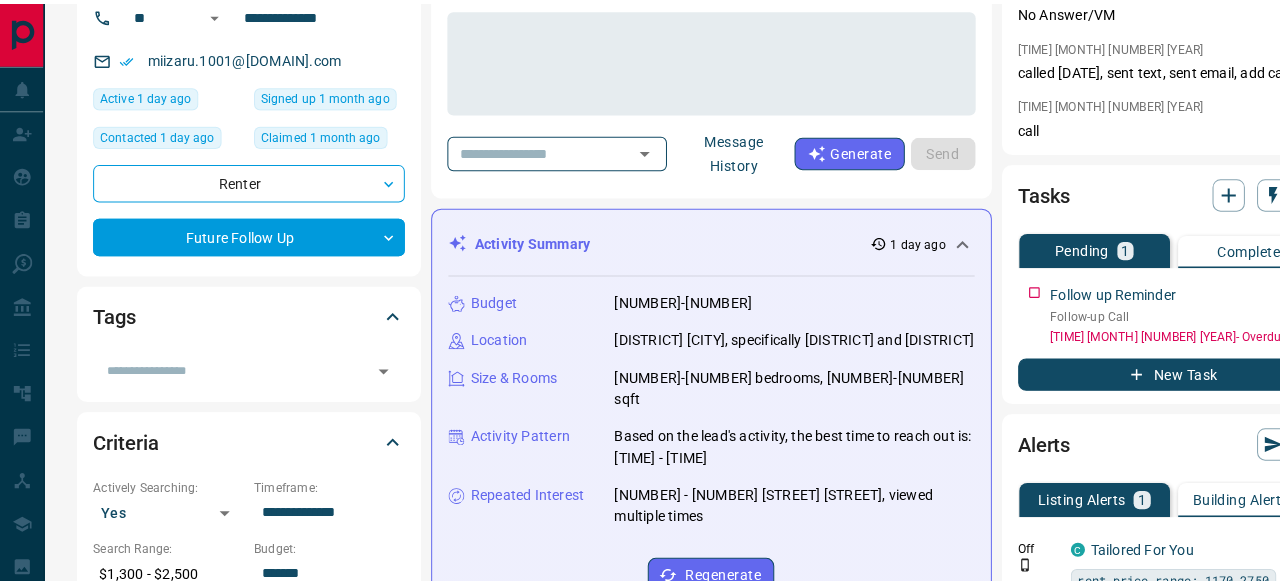scroll, scrollTop: 200, scrollLeft: 0, axis: vertical 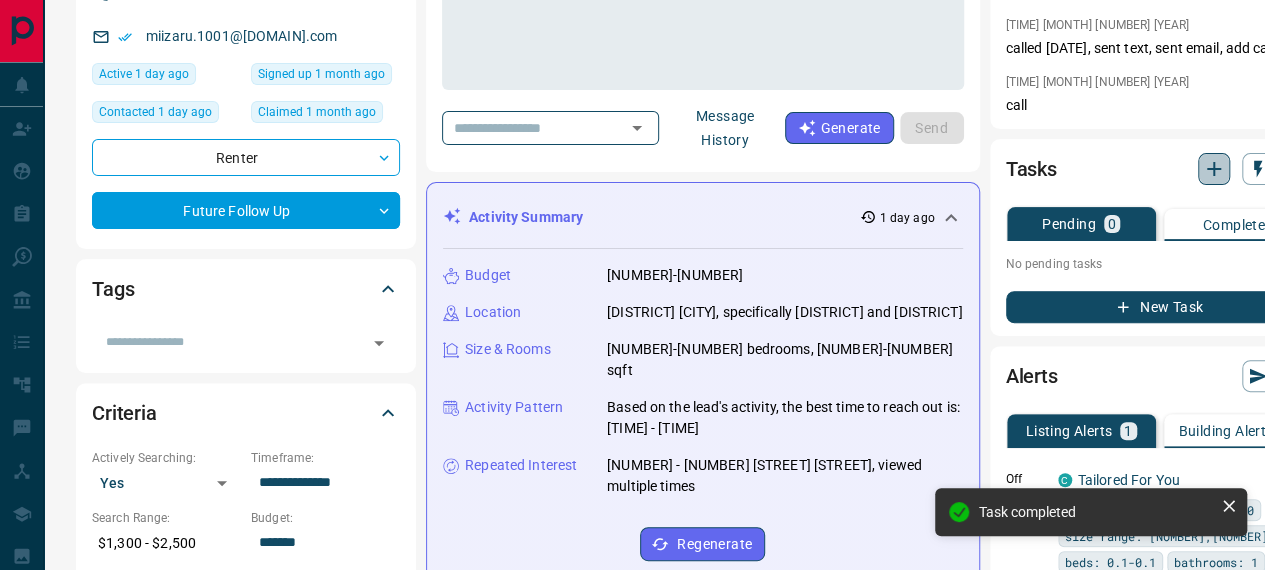 click 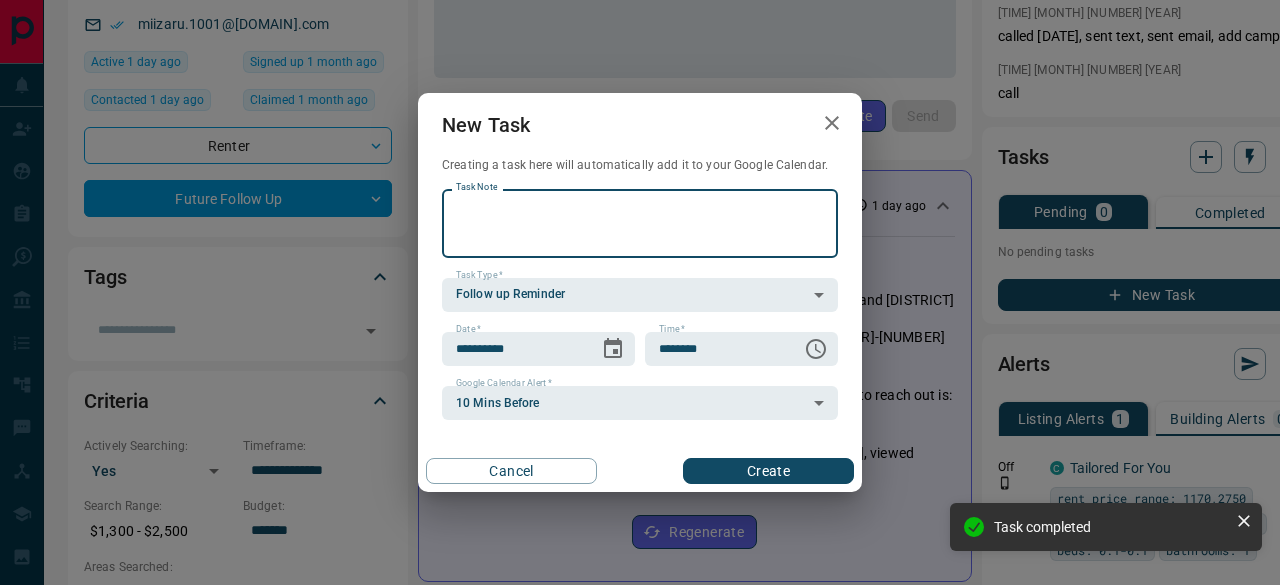 drag, startPoint x: 541, startPoint y: 227, endPoint x: 480, endPoint y: 219, distance: 61.522354 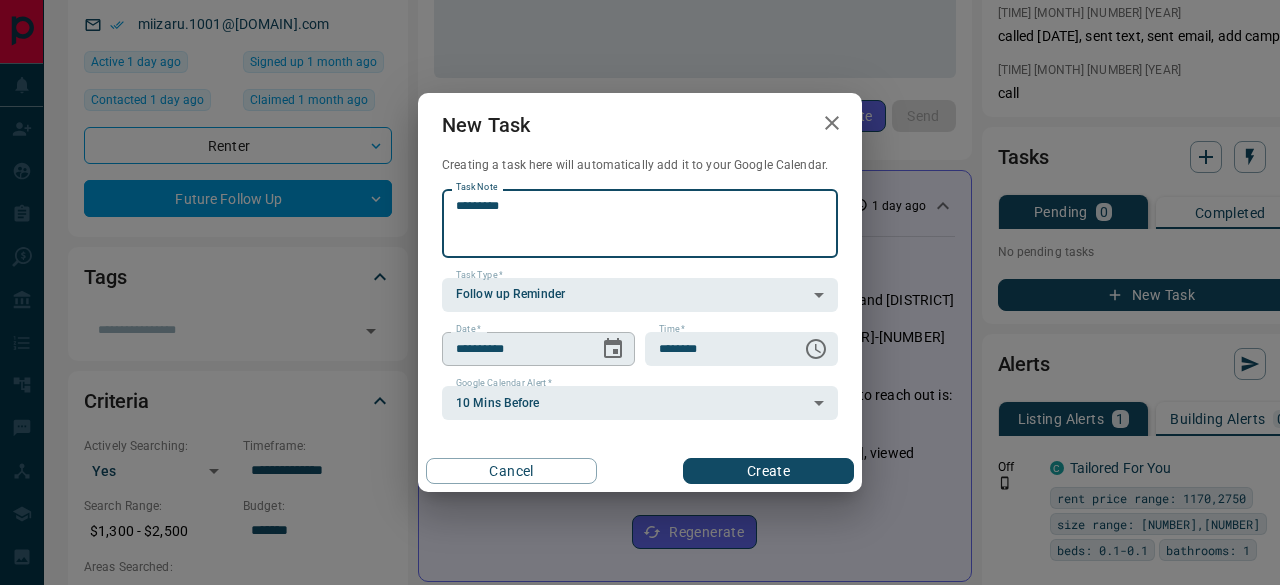 type on "*********" 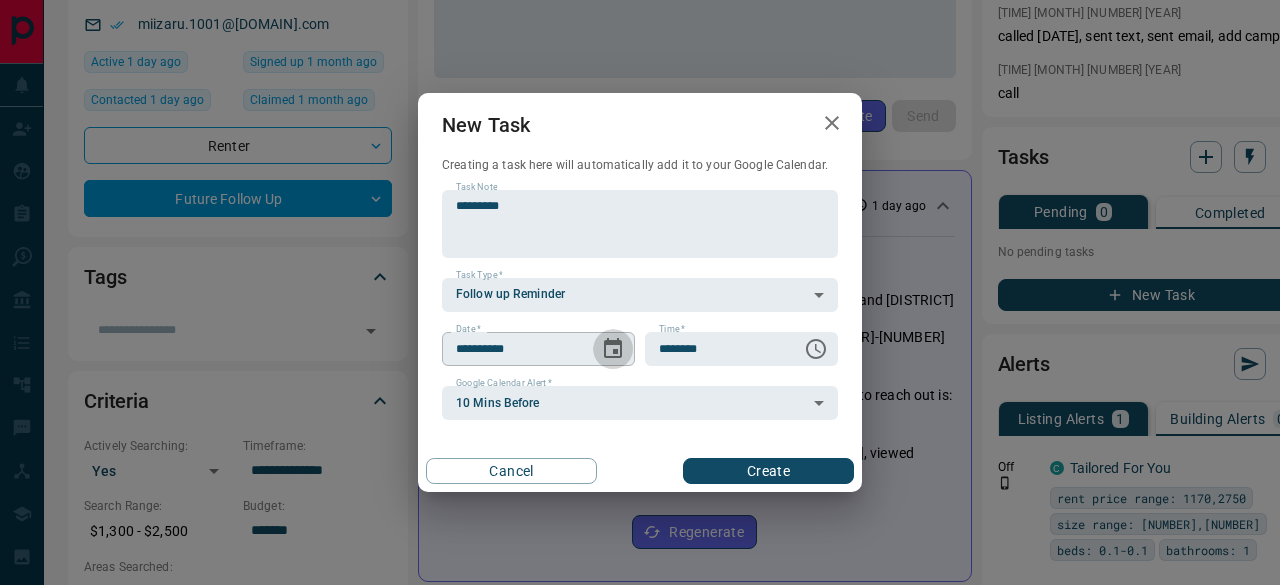 click 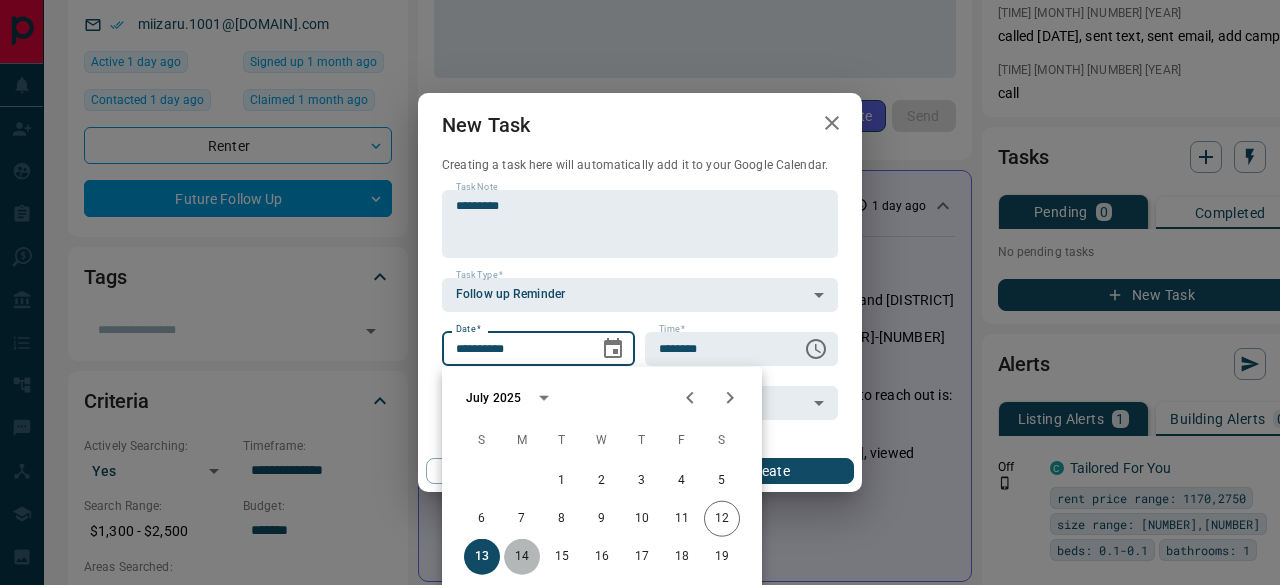 drag, startPoint x: 524, startPoint y: 550, endPoint x: 626, endPoint y: 463, distance: 134.06342 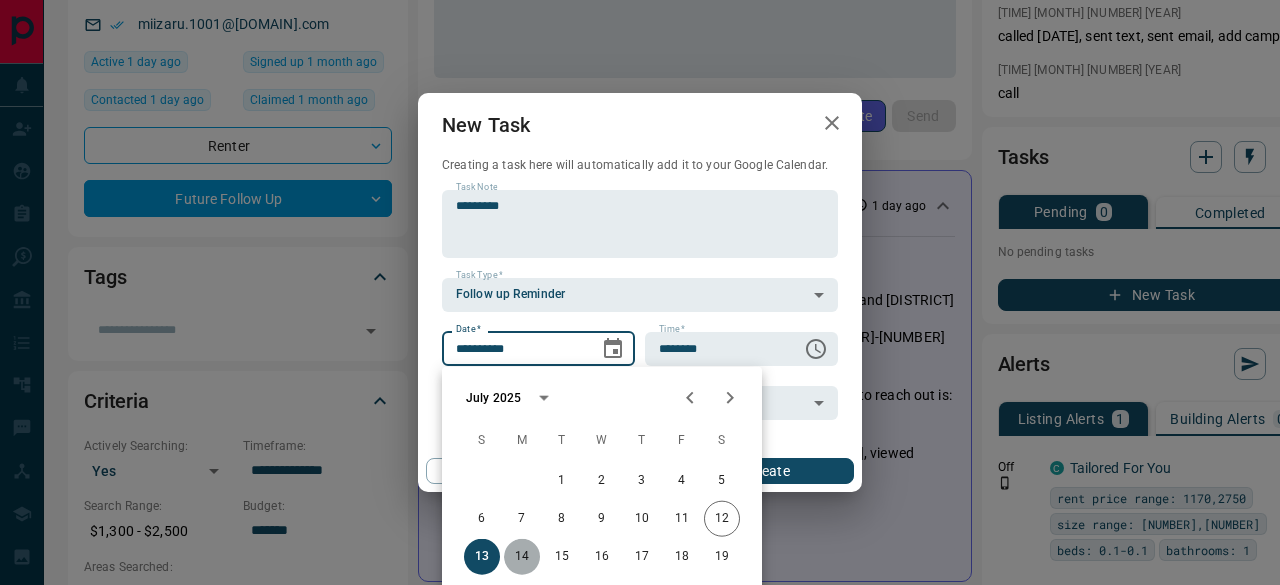click on "14" at bounding box center [522, 557] 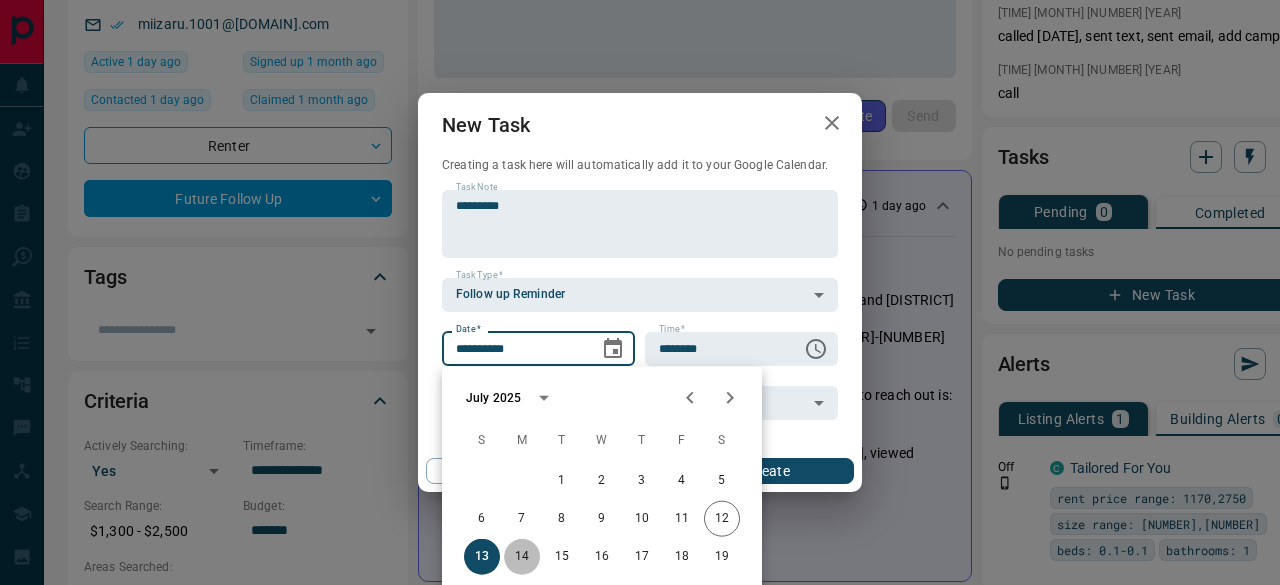 type on "**********" 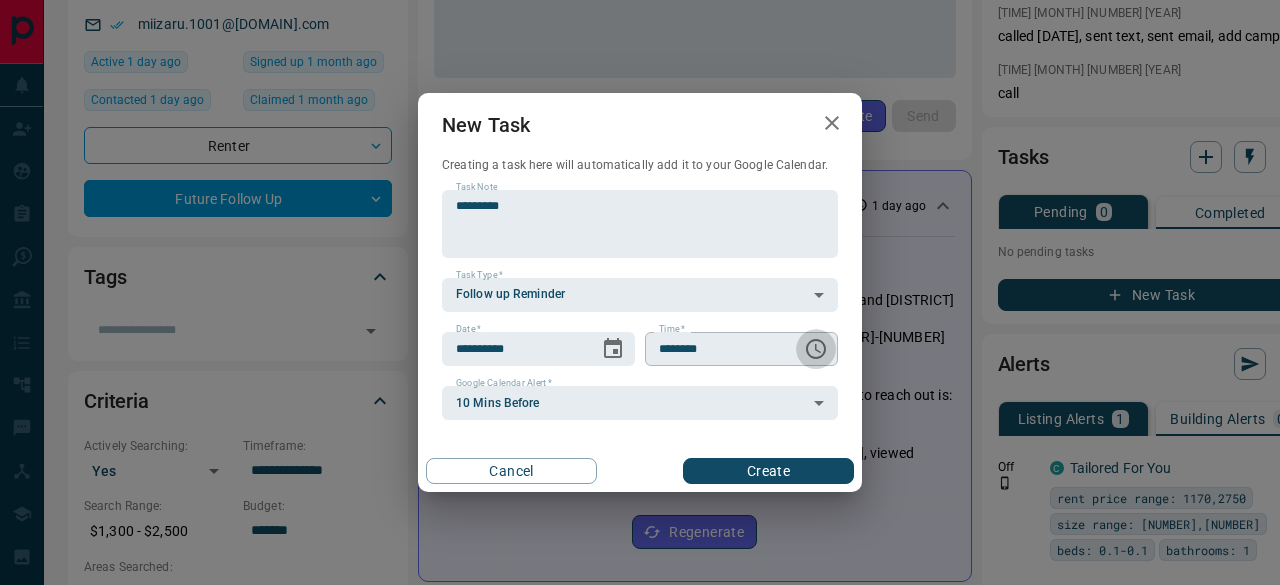 click 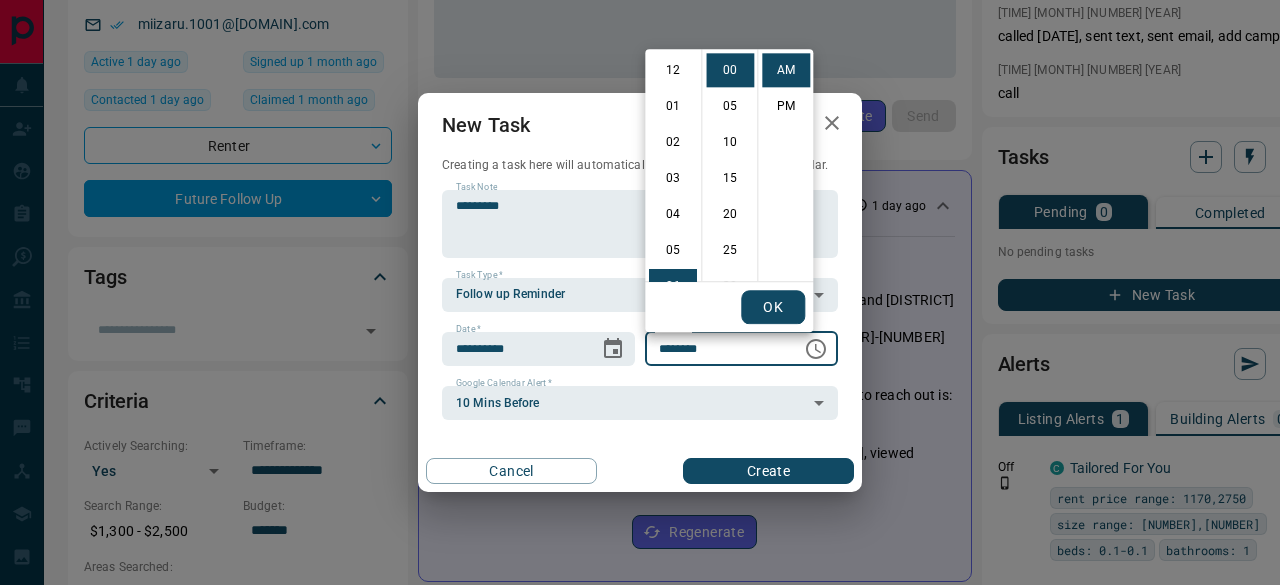 scroll, scrollTop: 216, scrollLeft: 0, axis: vertical 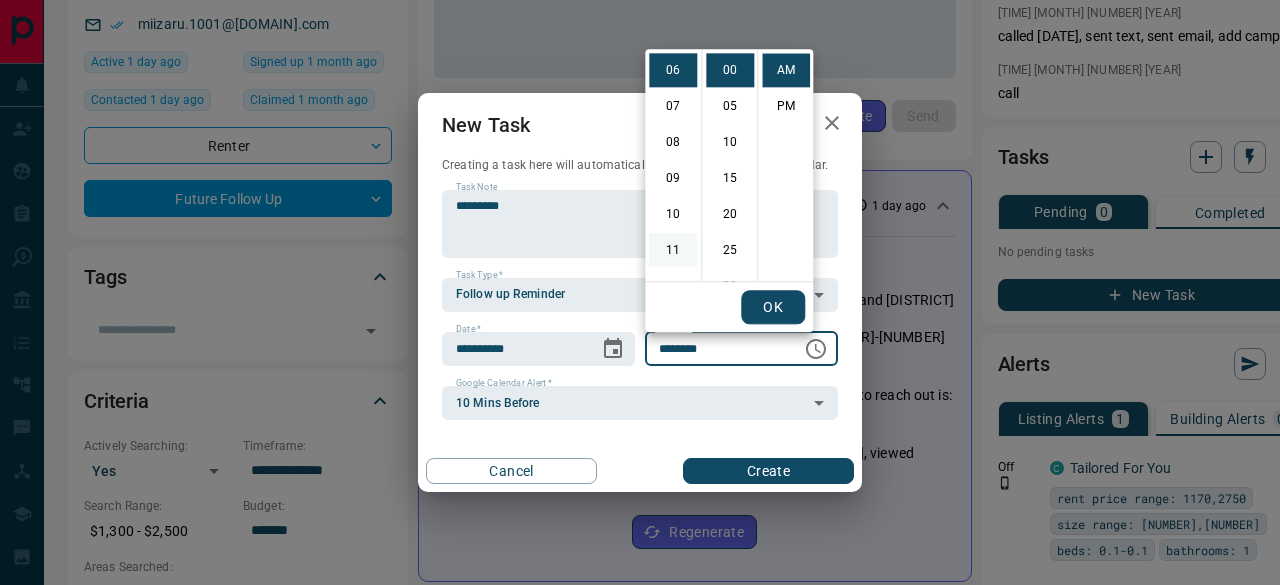 drag, startPoint x: 670, startPoint y: 255, endPoint x: 671, endPoint y: 244, distance: 11.045361 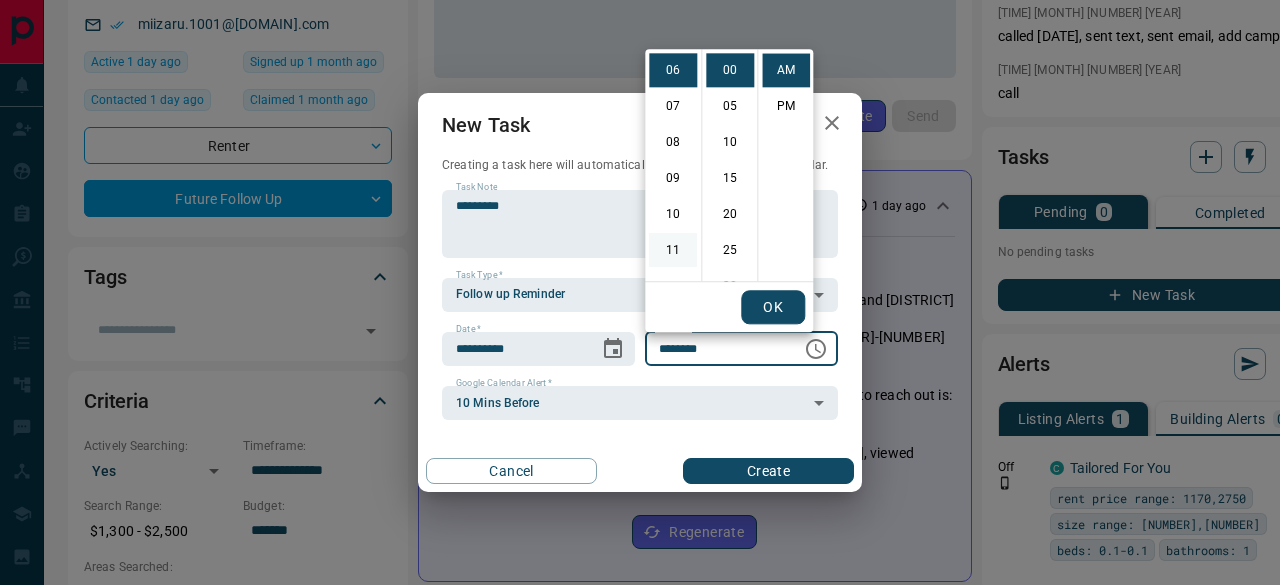 type on "********" 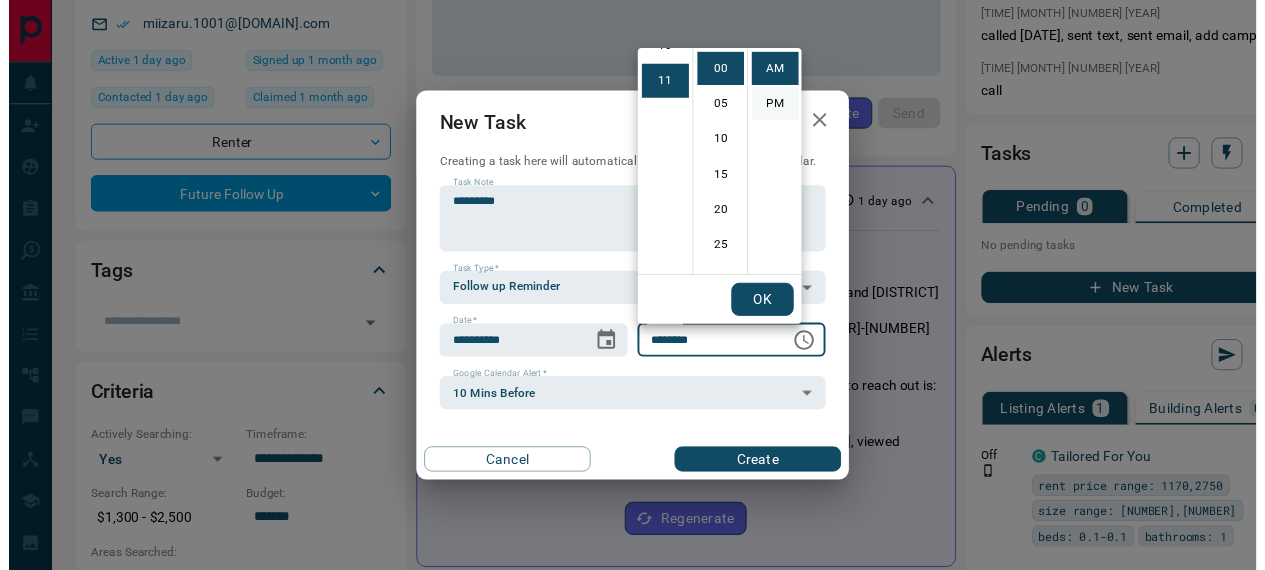 scroll, scrollTop: 390, scrollLeft: 0, axis: vertical 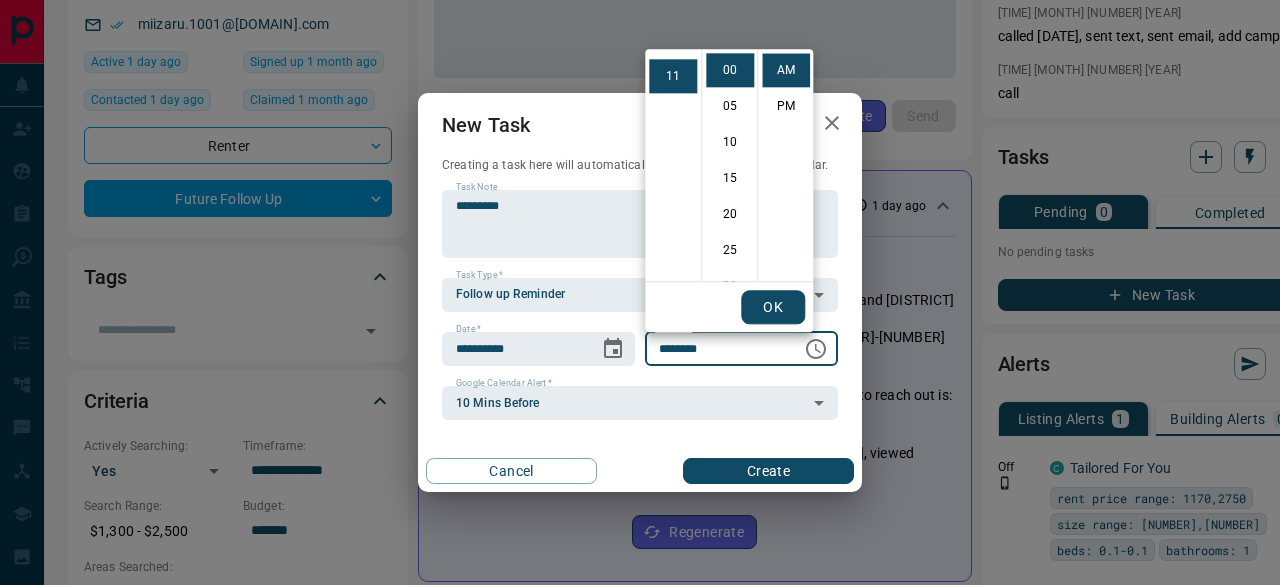 click on "OK" at bounding box center (773, 307) 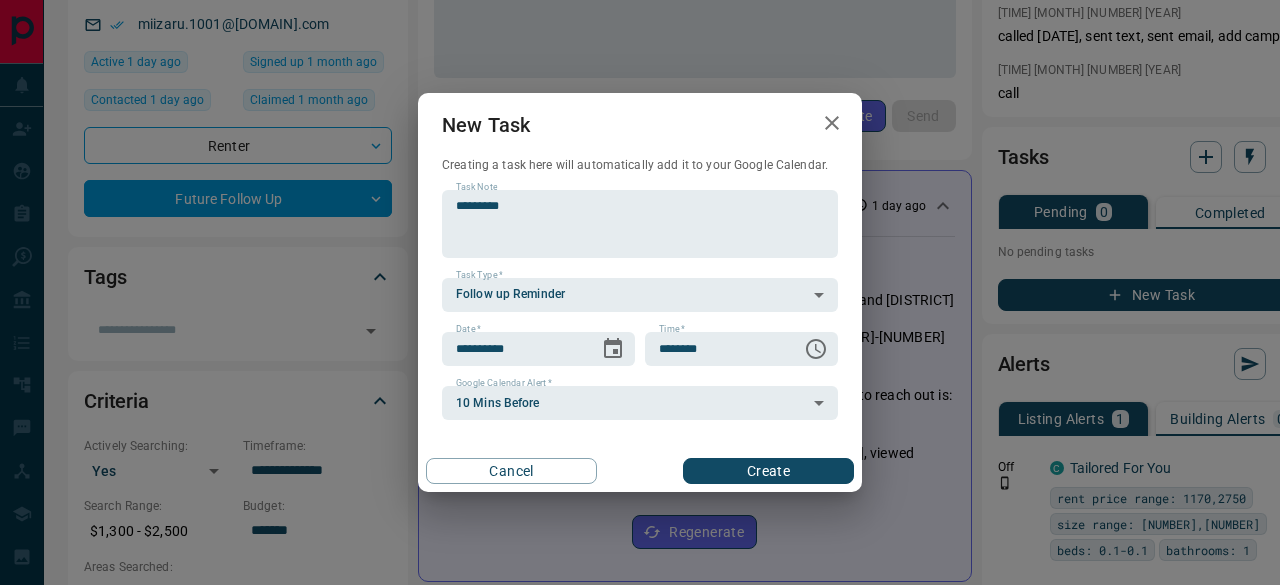 click on "Create" at bounding box center (768, 471) 